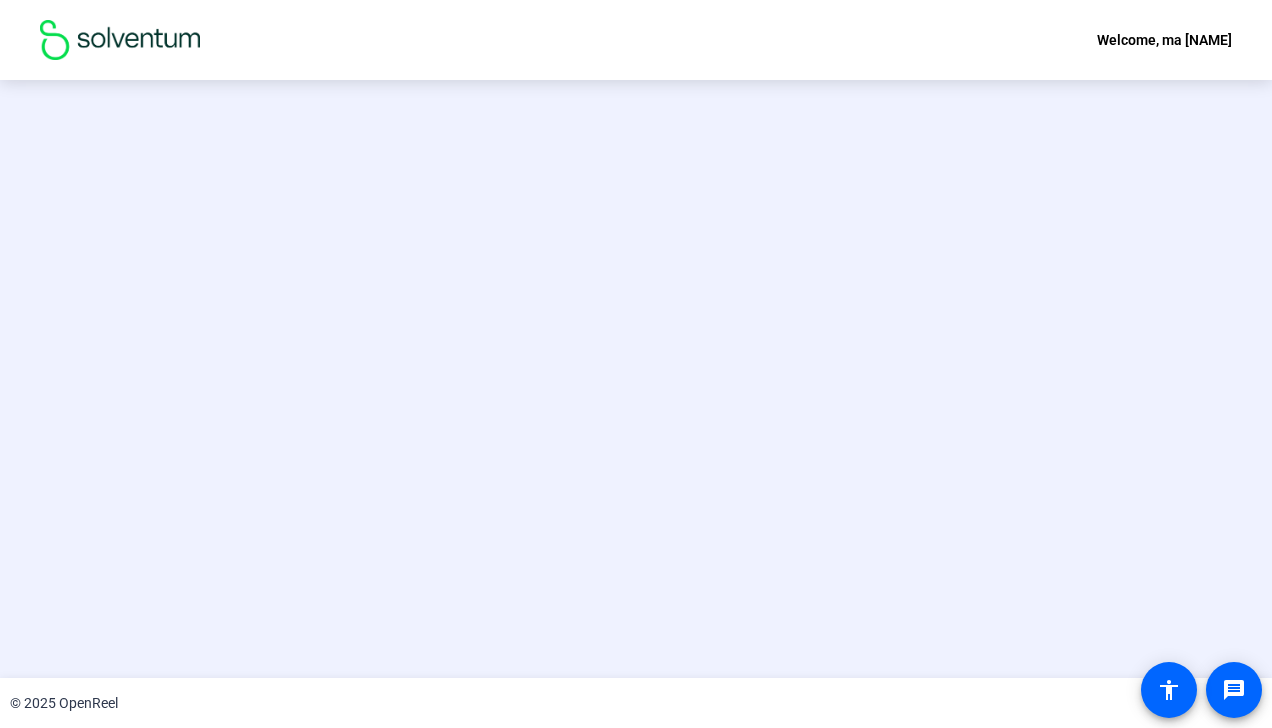 scroll, scrollTop: 0, scrollLeft: 0, axis: both 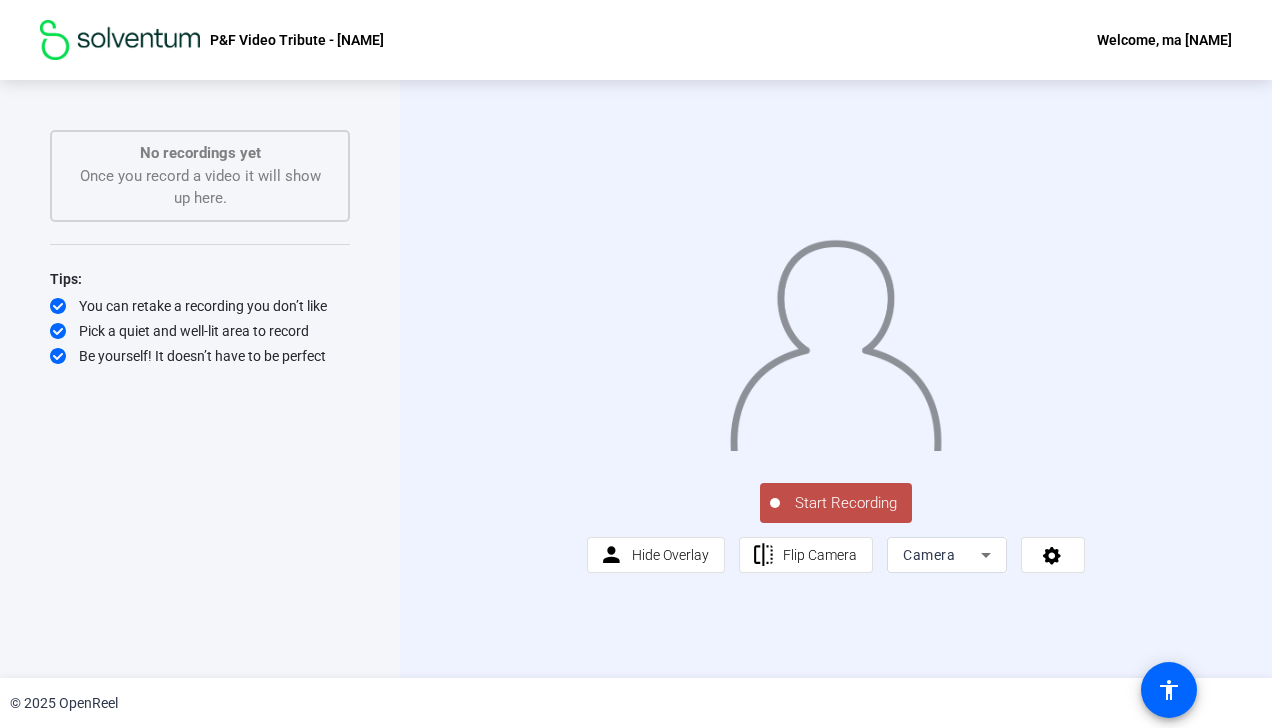 click on "Camera" at bounding box center (942, 555) 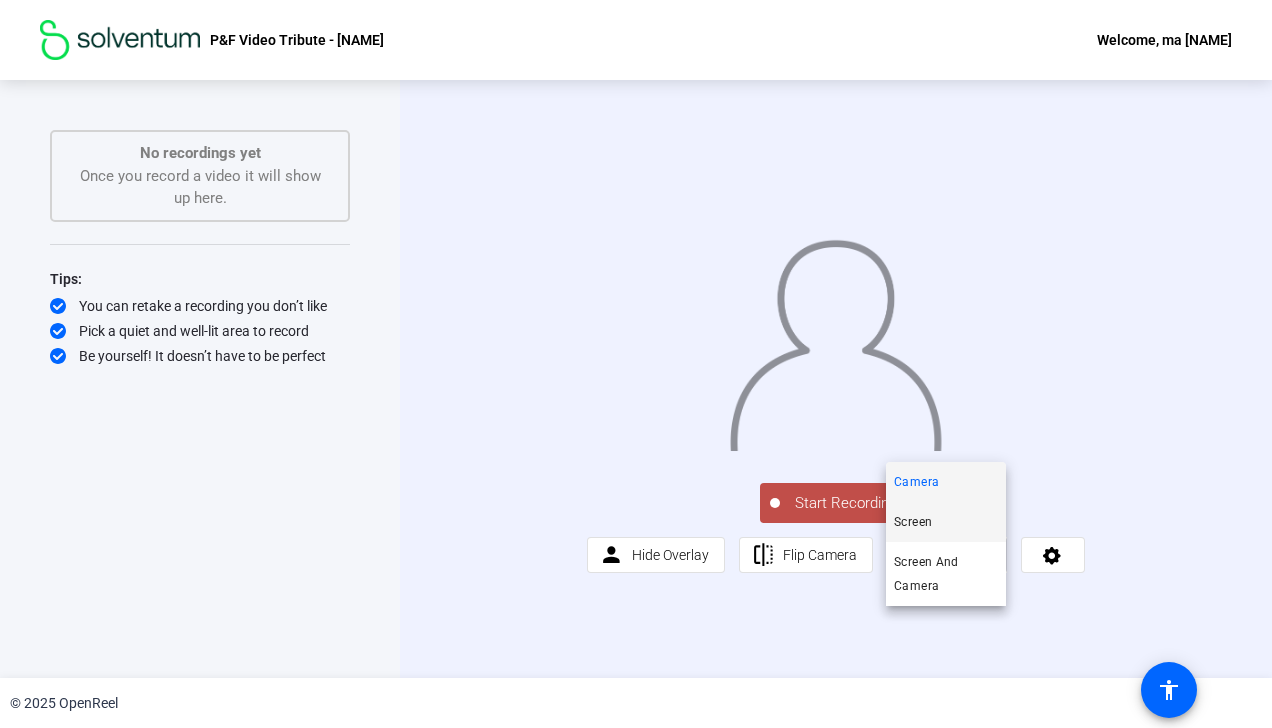 click on "Screen" at bounding box center [946, 522] 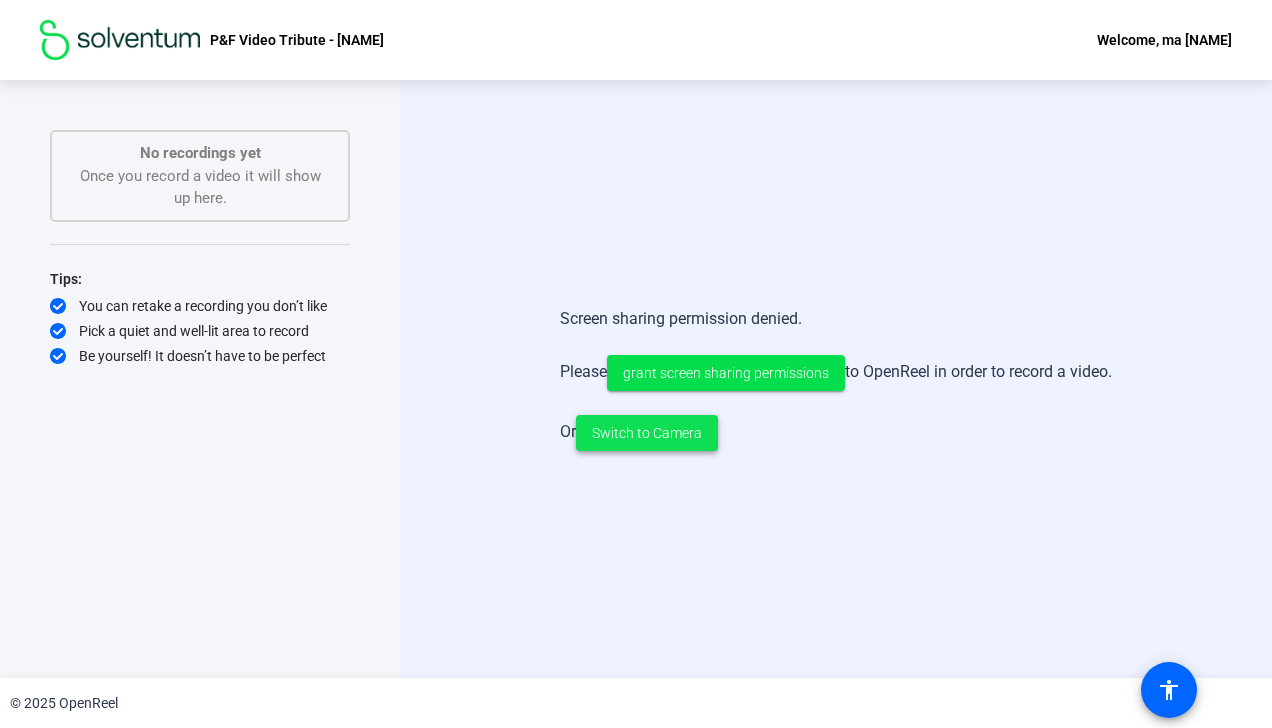 click on "Switch to Camera" 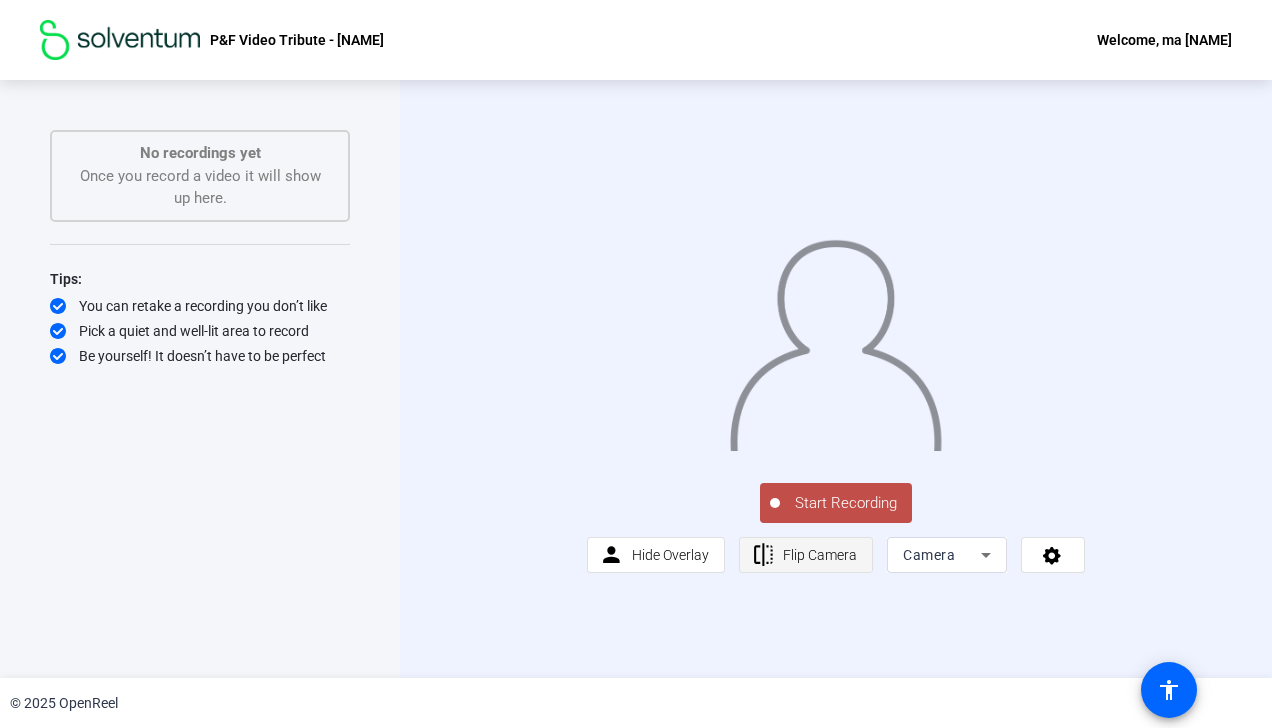 click on "Flip Camera" 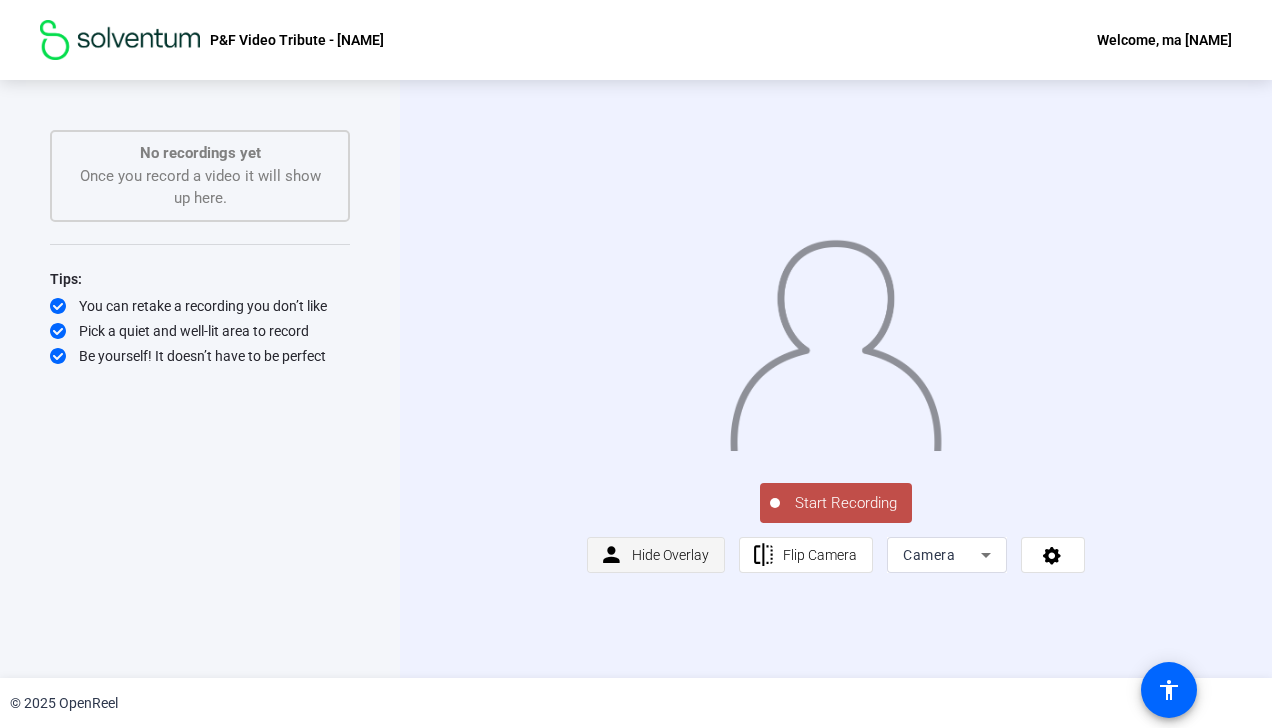 click on "Hide Overlay" 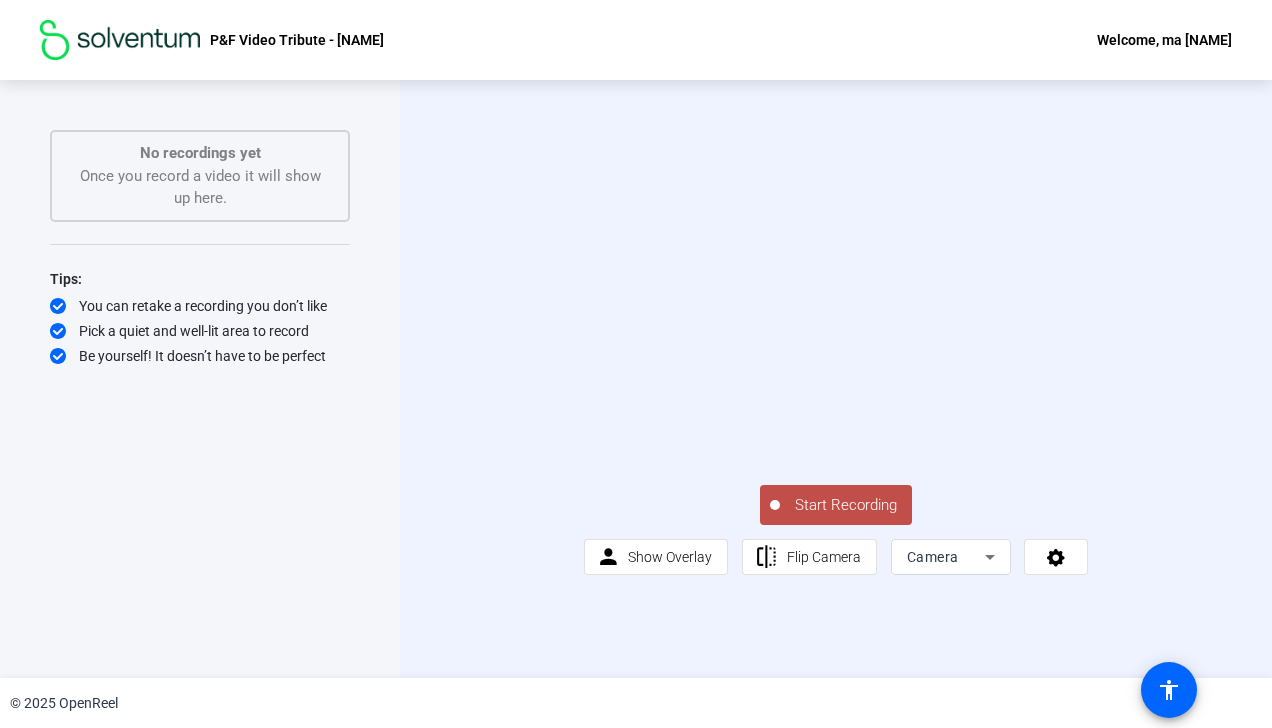 click on "Start Recording" 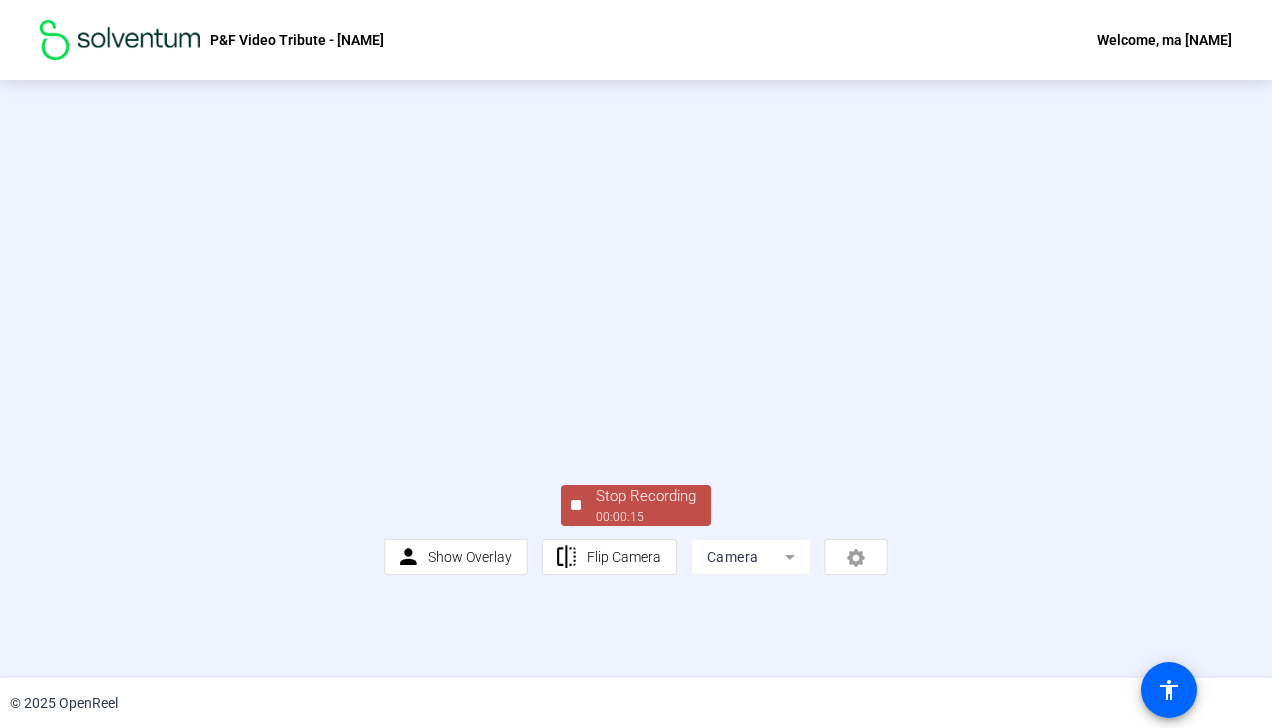 click on "Stop Recording" 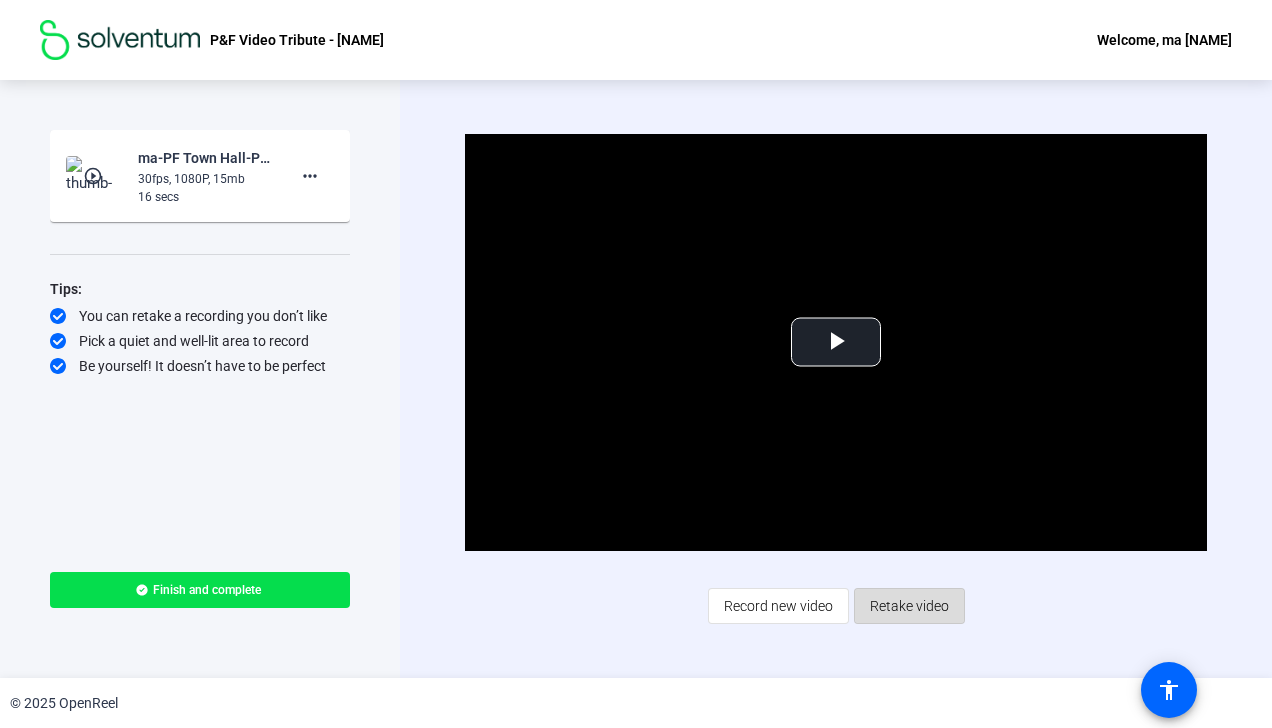 click on "Retake video" 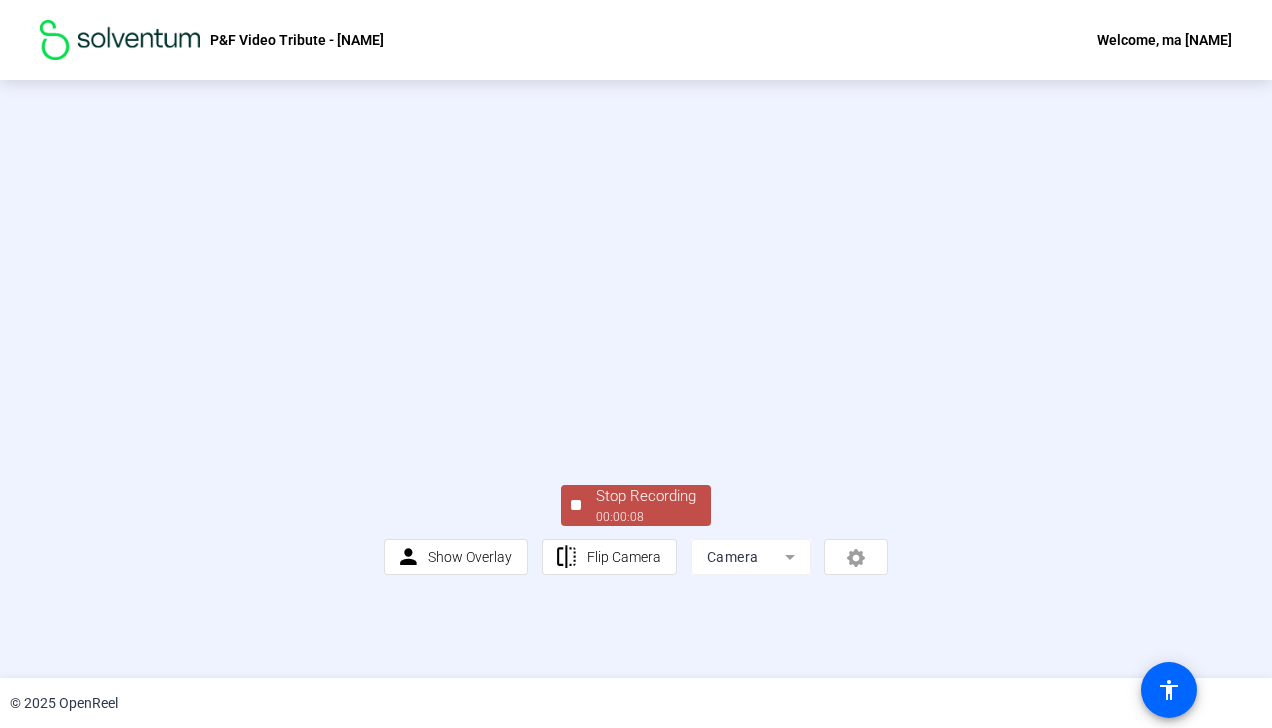 click on "Stop Recording  00:00:08" 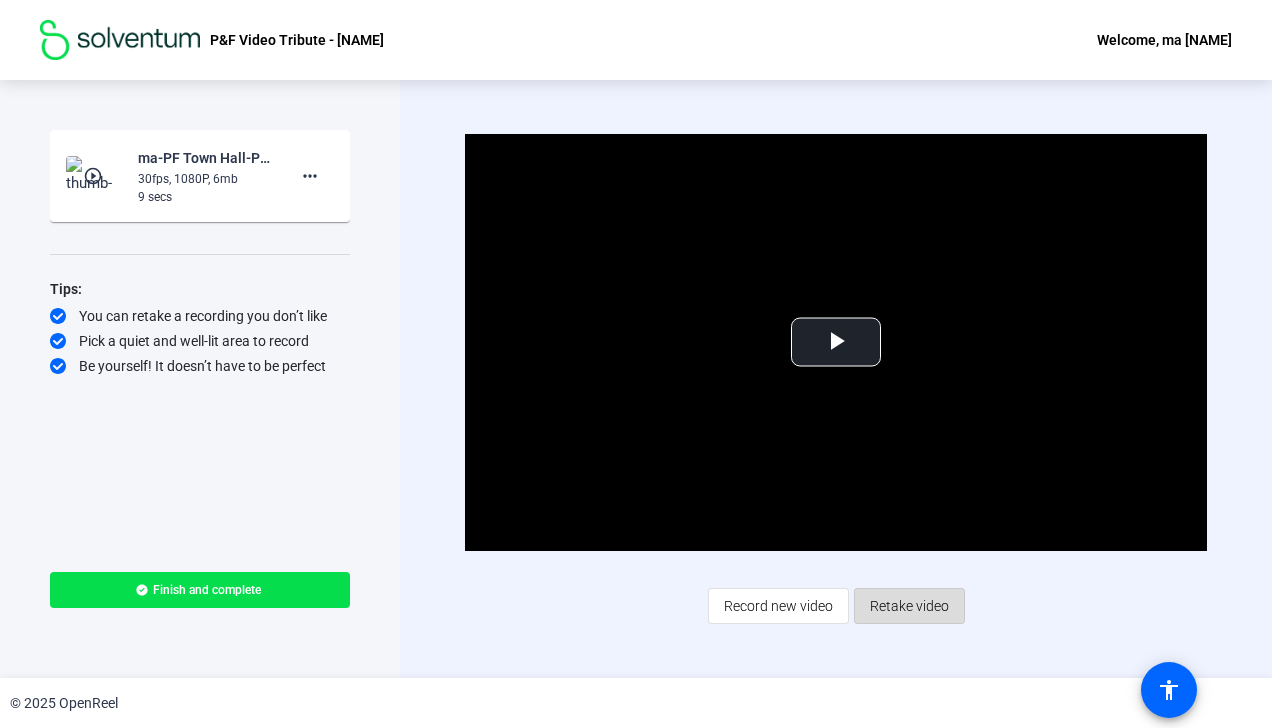 click on "Retake video" 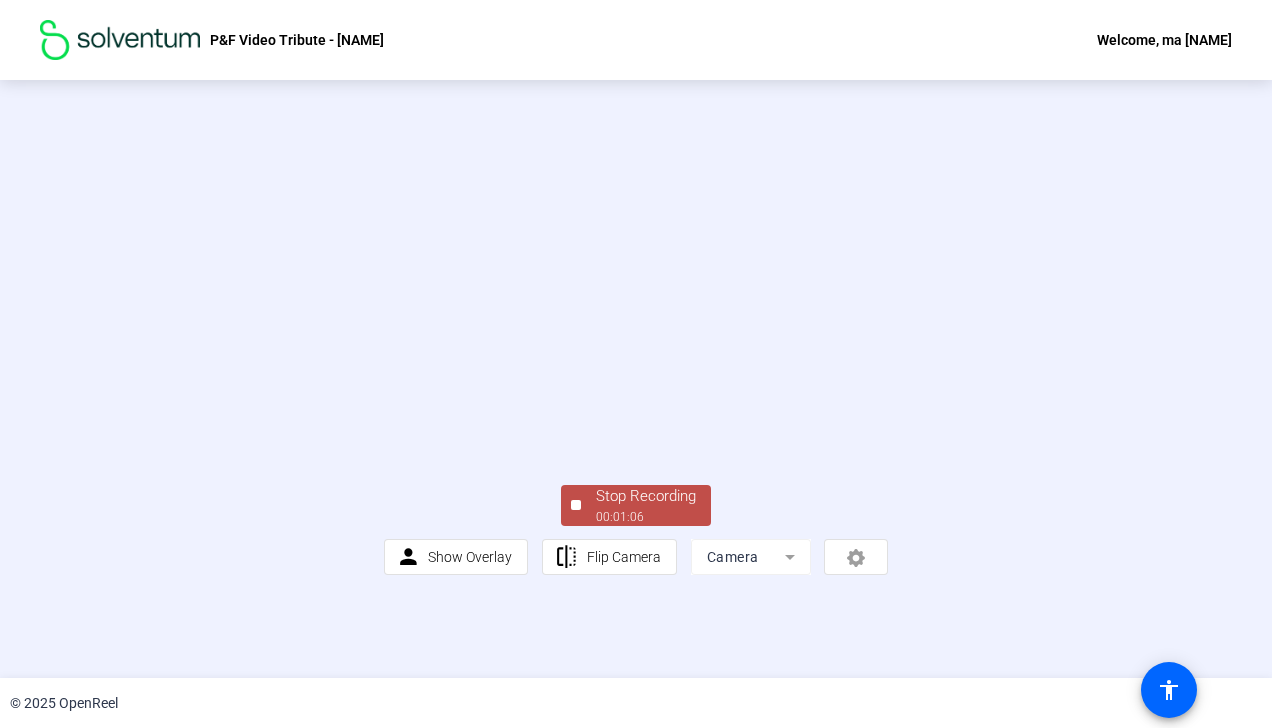 click at bounding box center (636, 325) 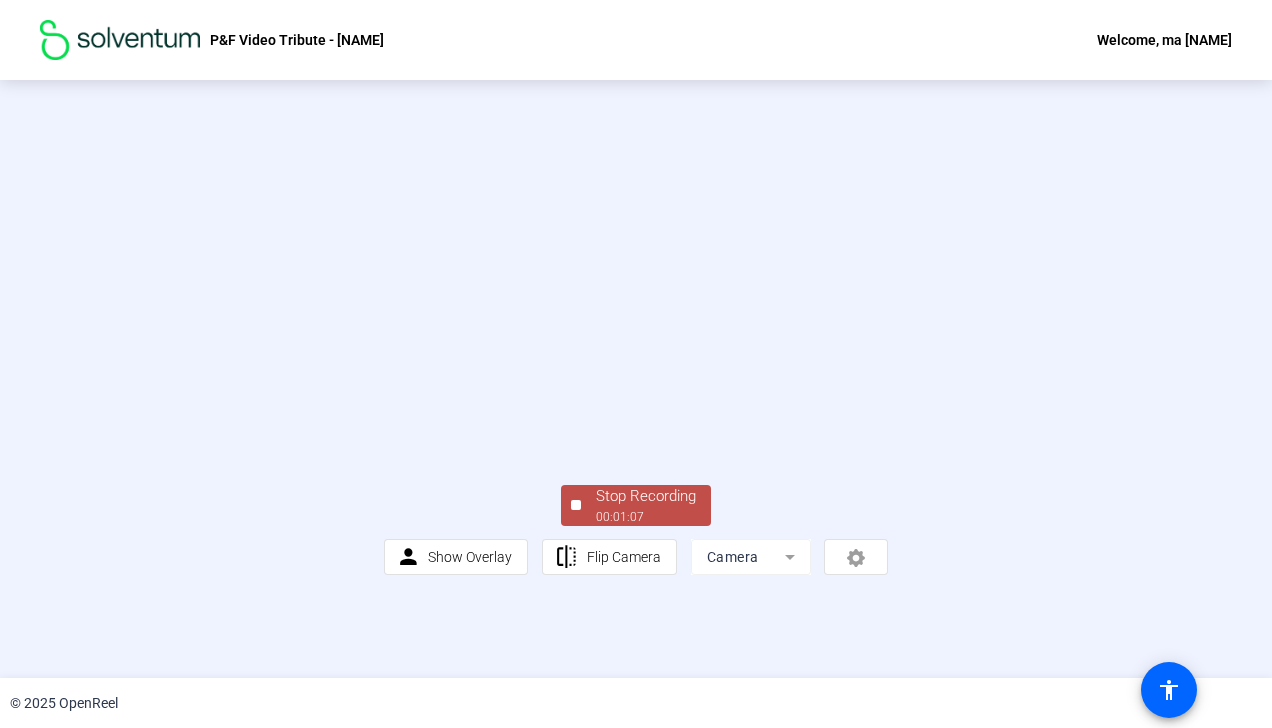 click on "Stop Recording" 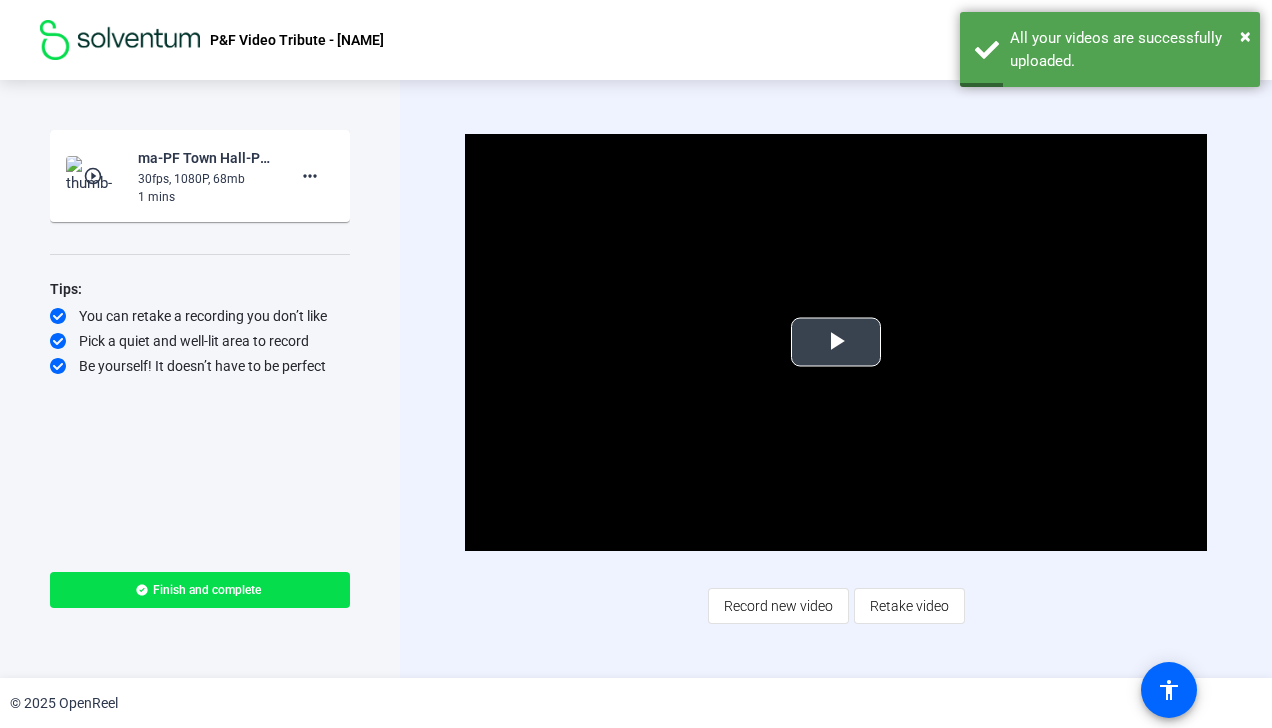 click at bounding box center [836, 342] 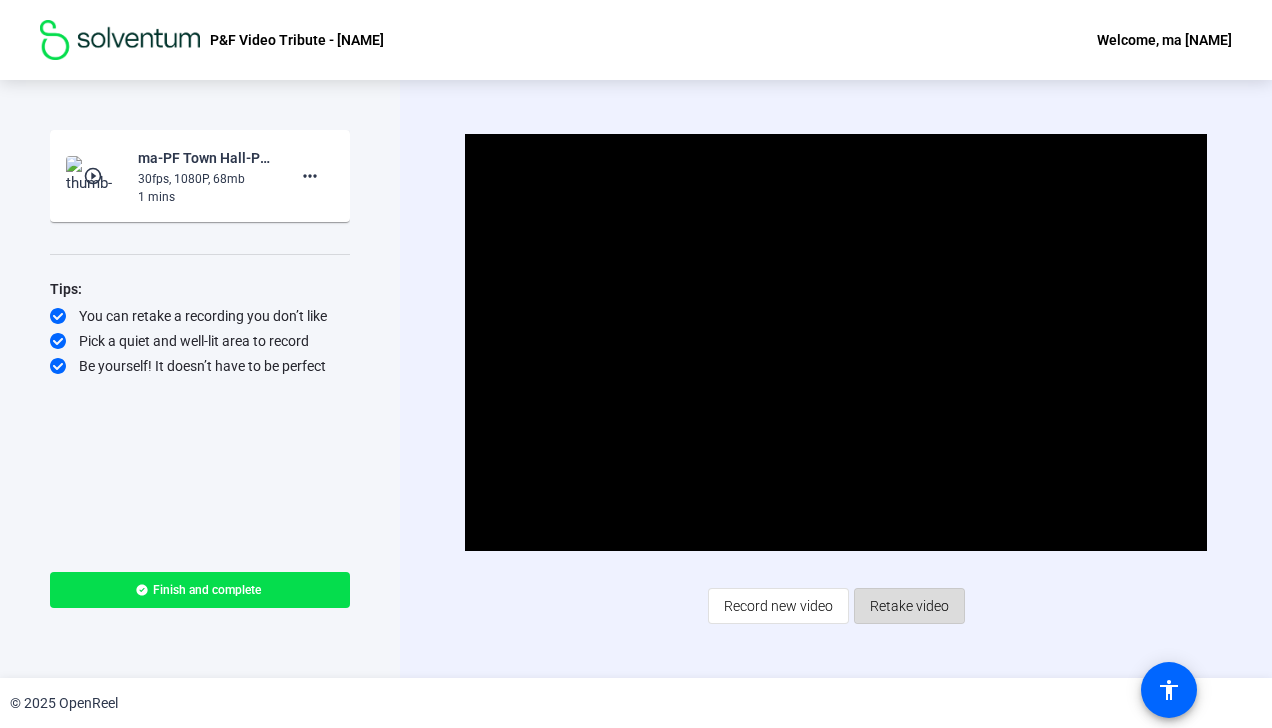 click on "Retake video" 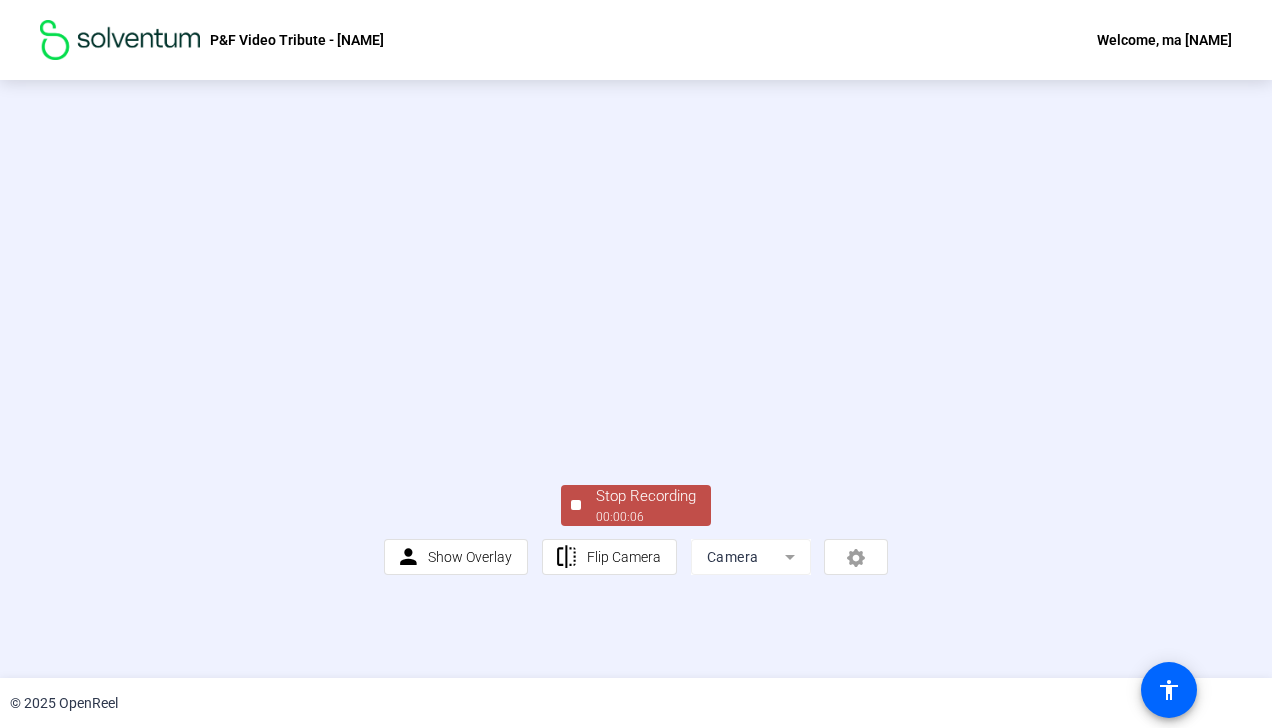 click on "Stop Recording" 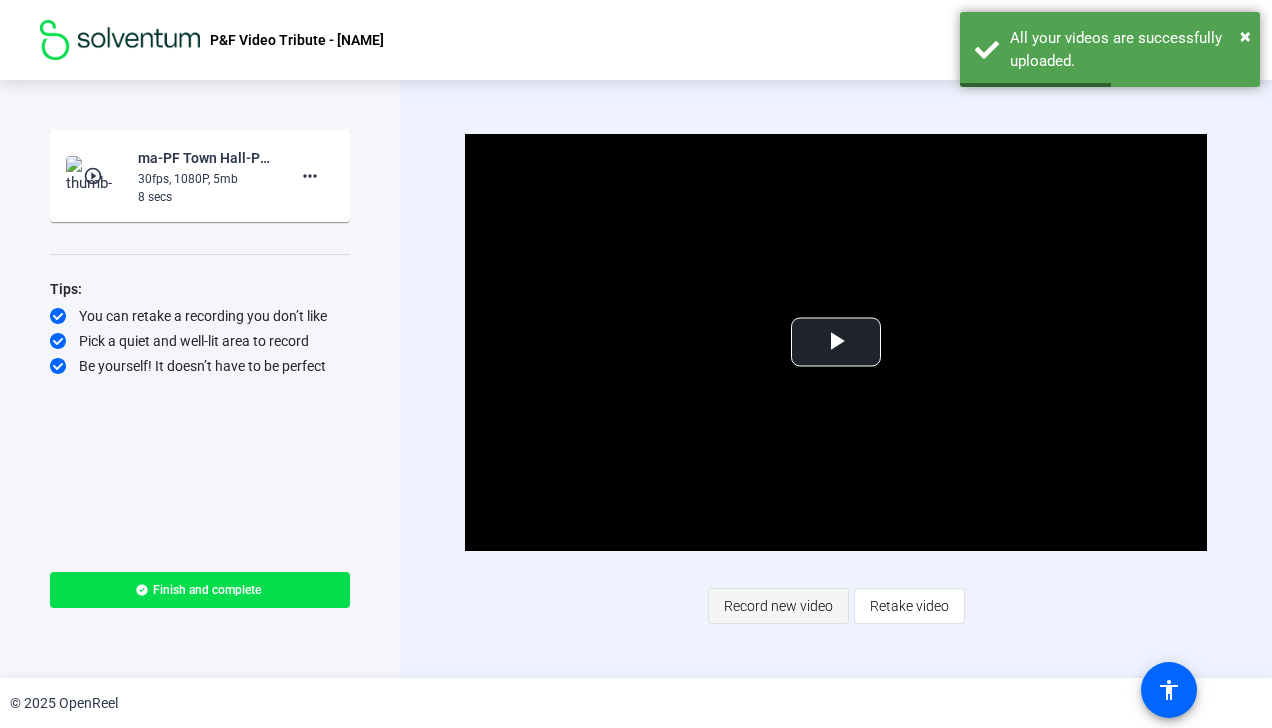 click on "Record new video" 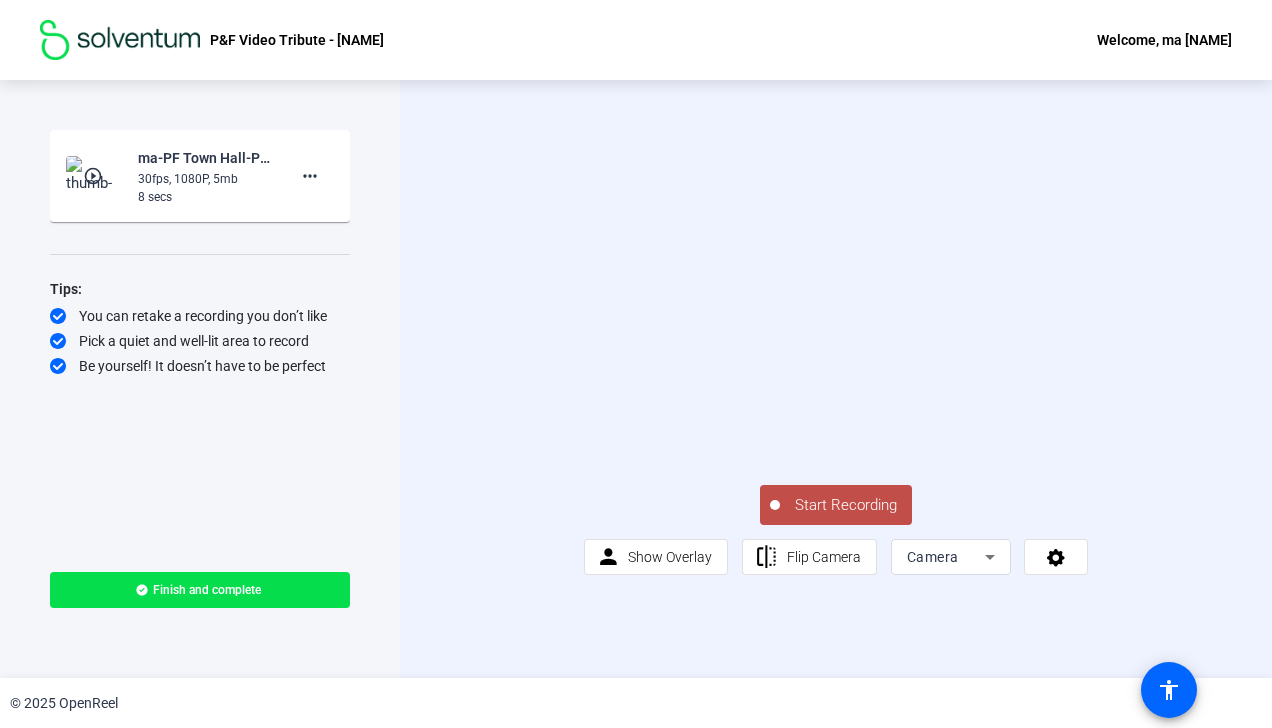 click on "Start Recording" 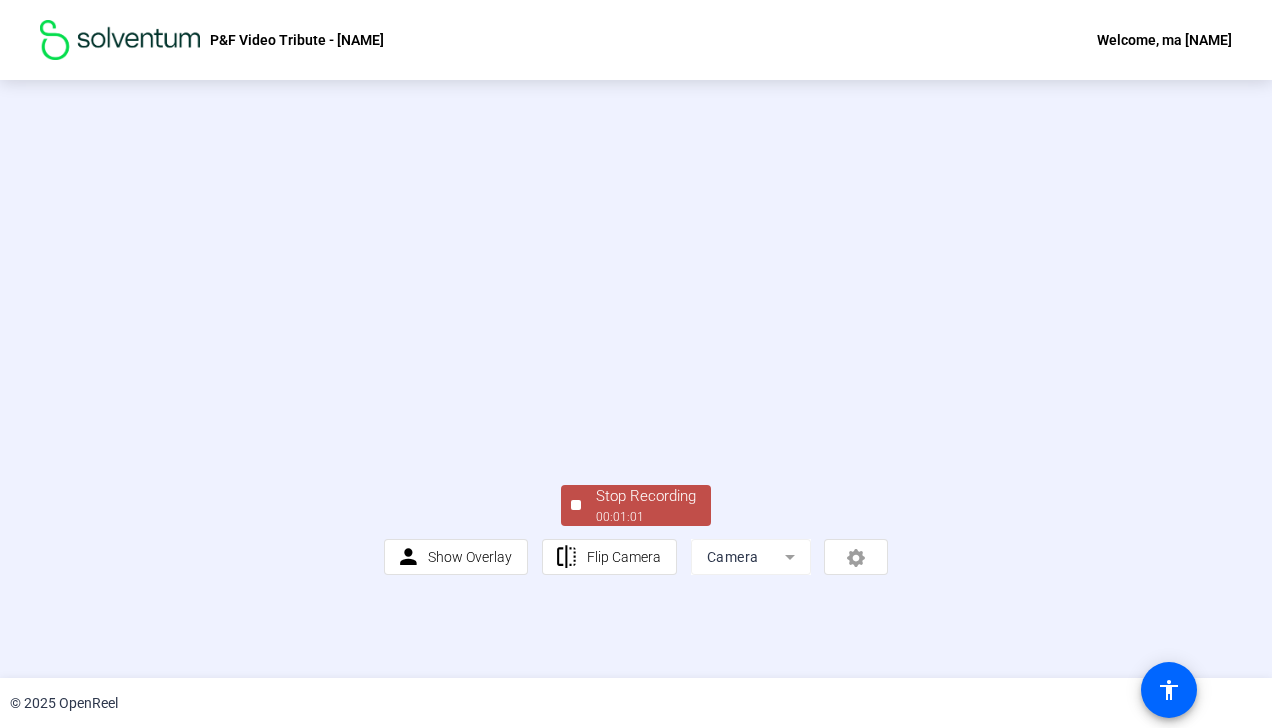 click on "Stop Recording  00:01:01" 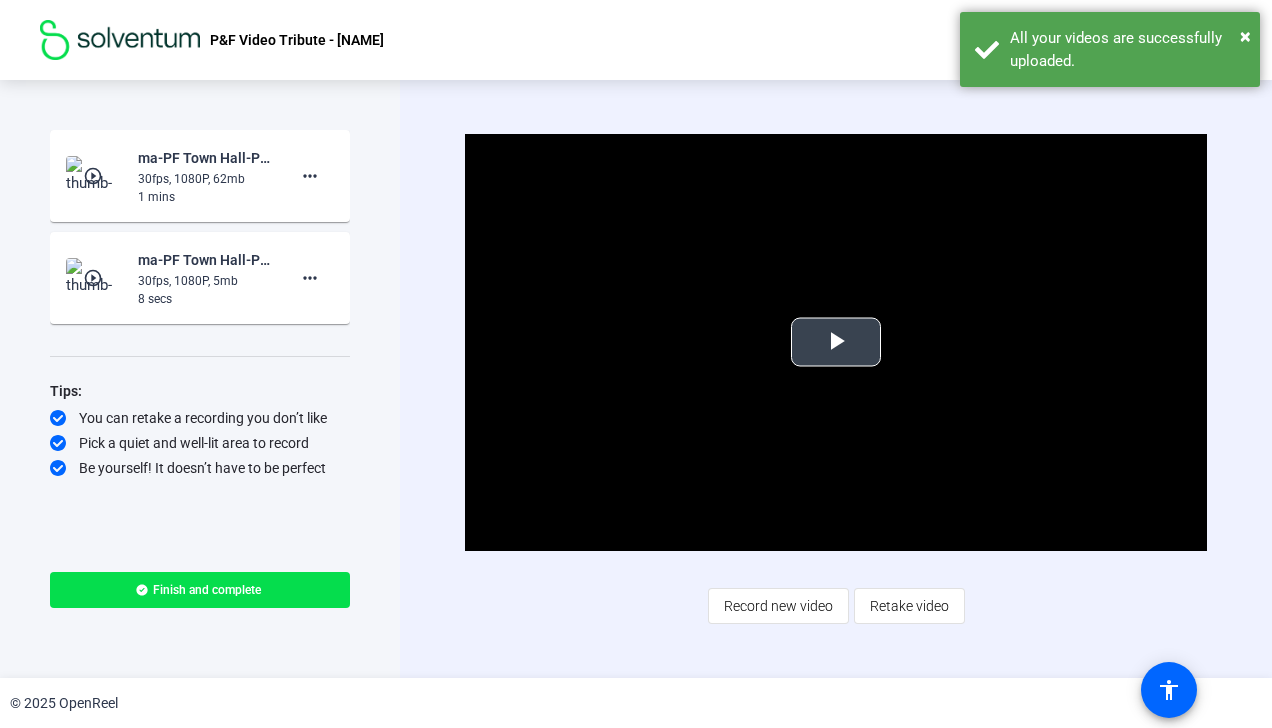 click at bounding box center (836, 342) 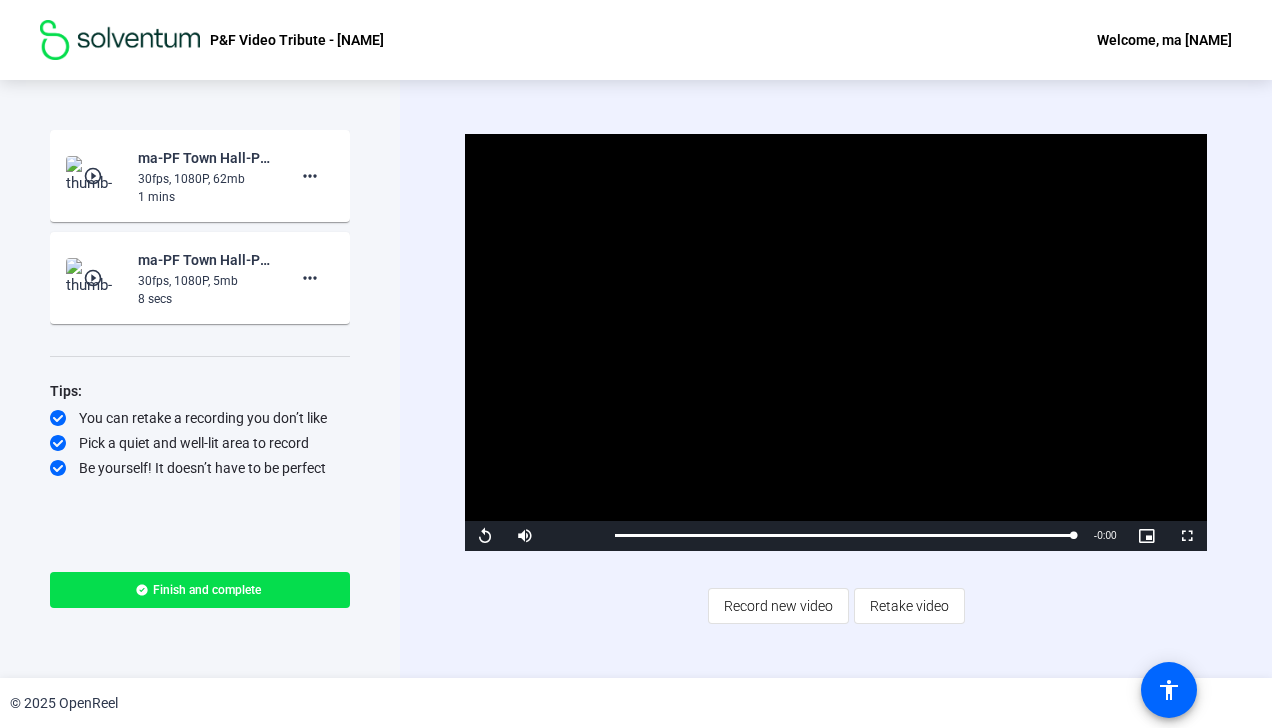 drag, startPoint x: 309, startPoint y: 274, endPoint x: 118, endPoint y: 272, distance: 191.01047 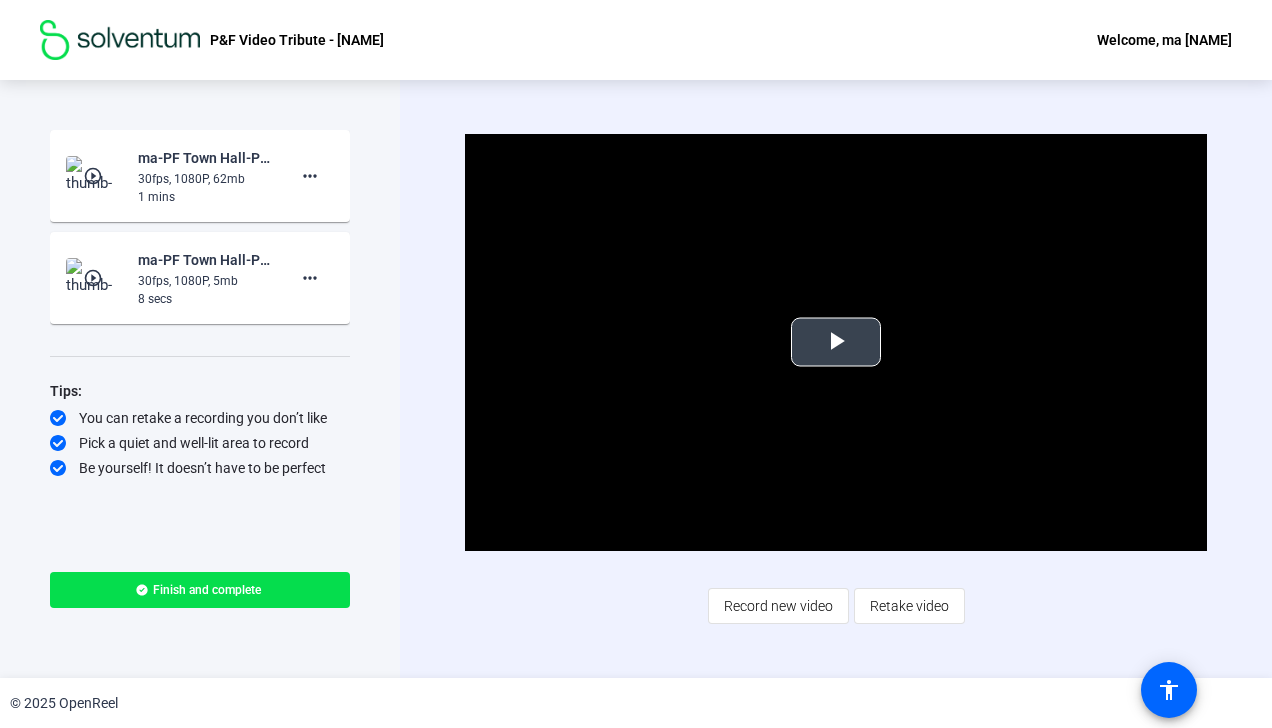 click at bounding box center (836, 342) 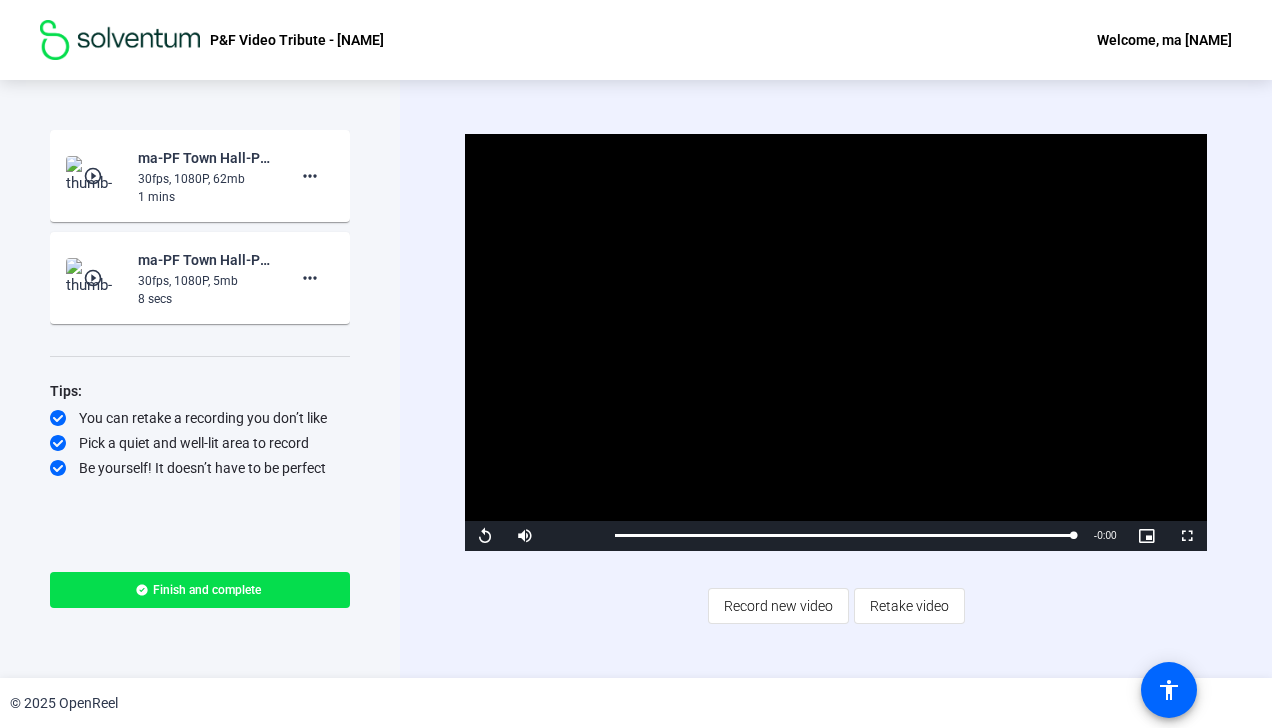 drag, startPoint x: 302, startPoint y: 274, endPoint x: 809, endPoint y: 659, distance: 636.6113 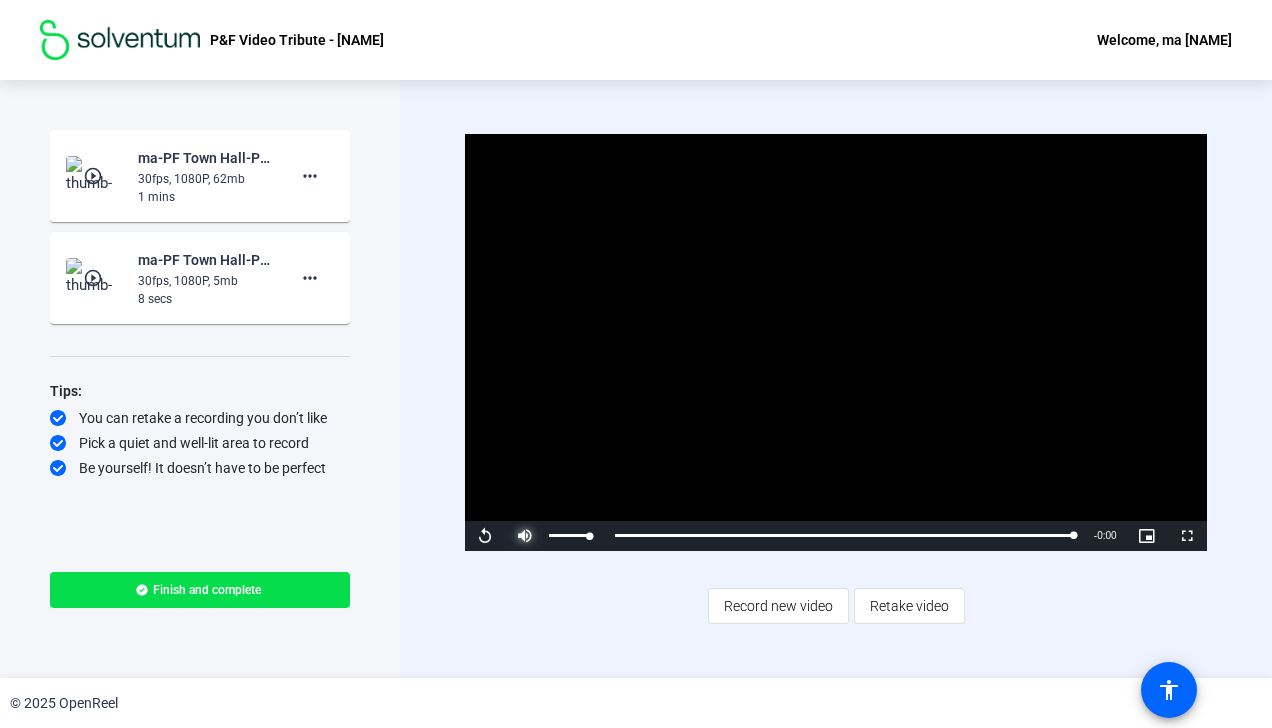 click at bounding box center (525, 536) 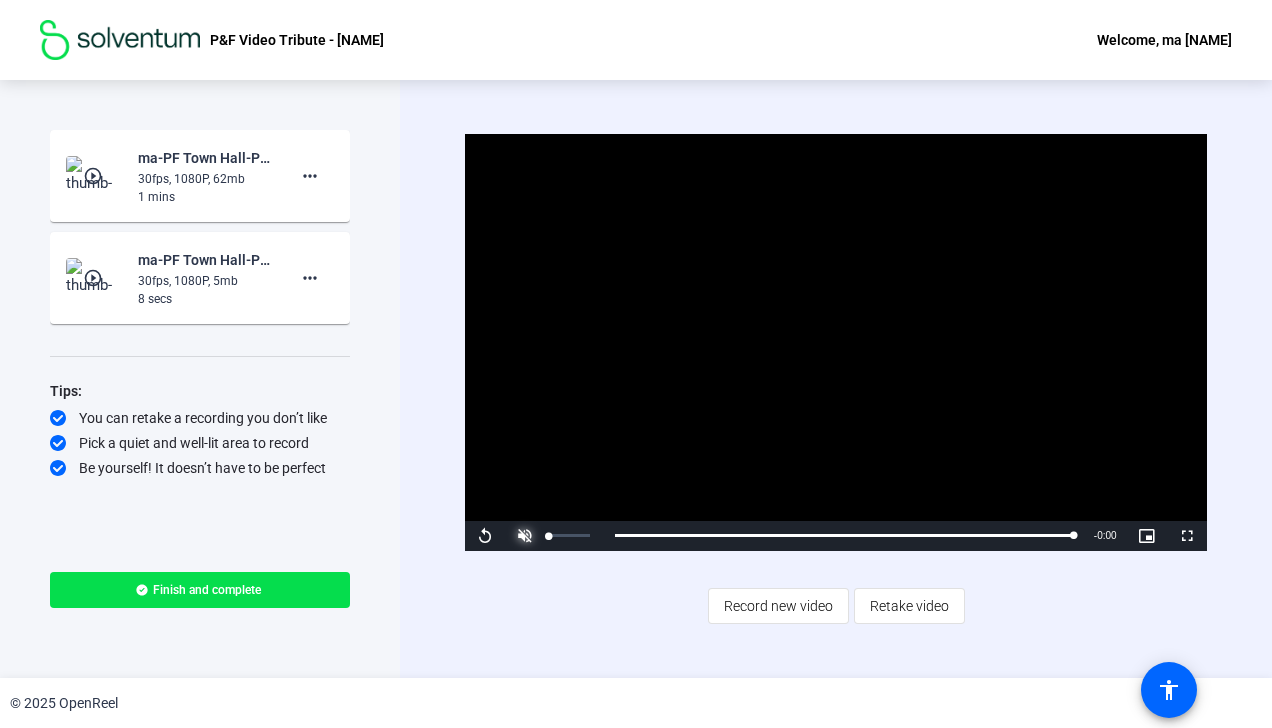 click at bounding box center [525, 536] 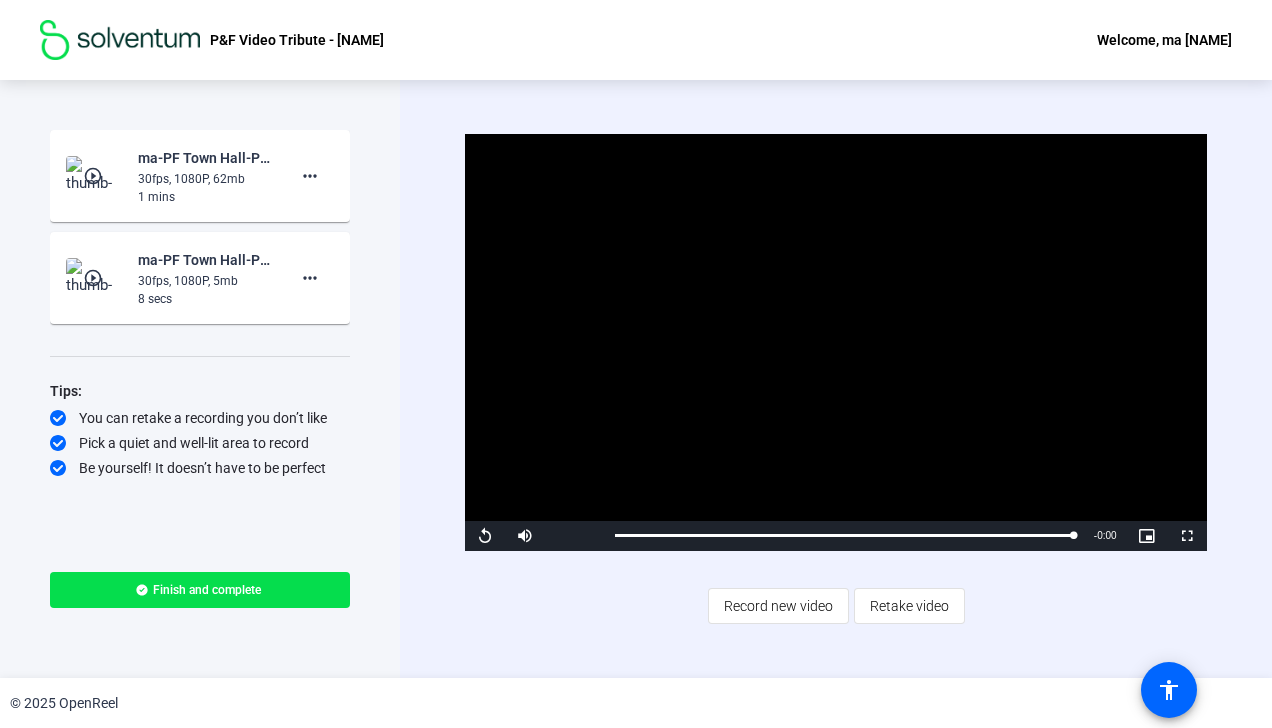 drag, startPoint x: 294, startPoint y: 170, endPoint x: 189, endPoint y: 536, distance: 380.7637 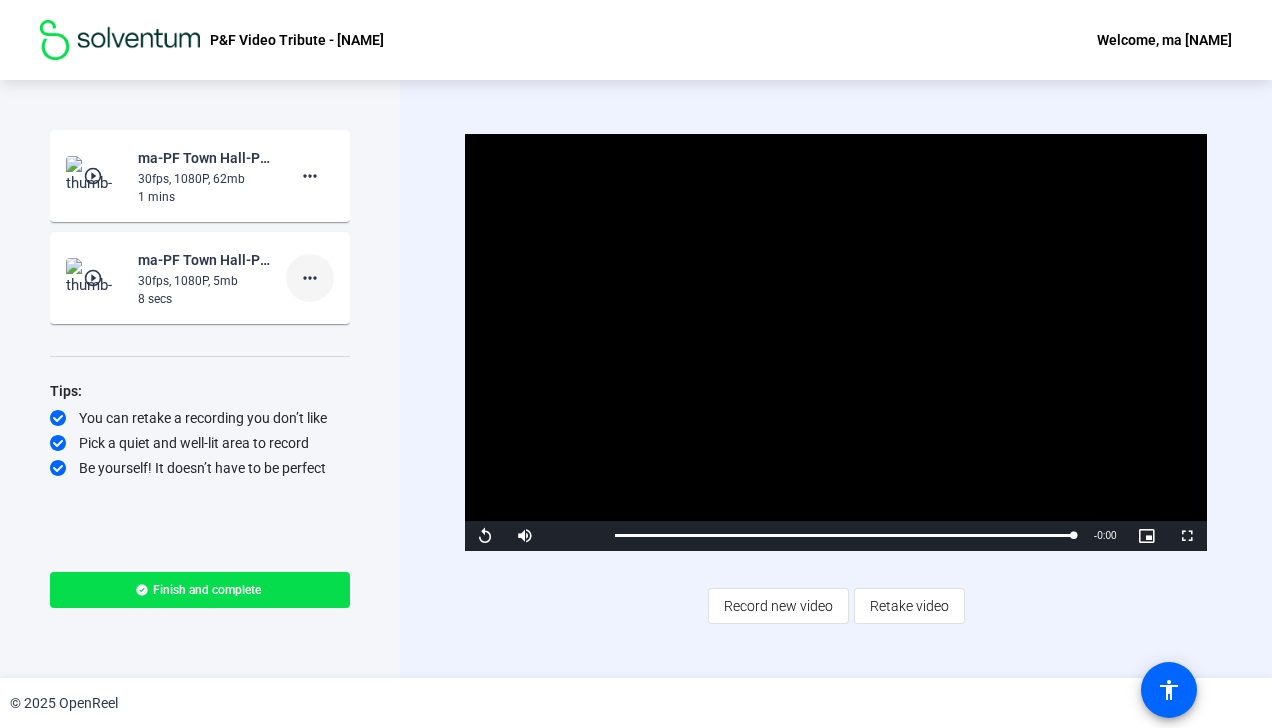 click on "more_horiz" 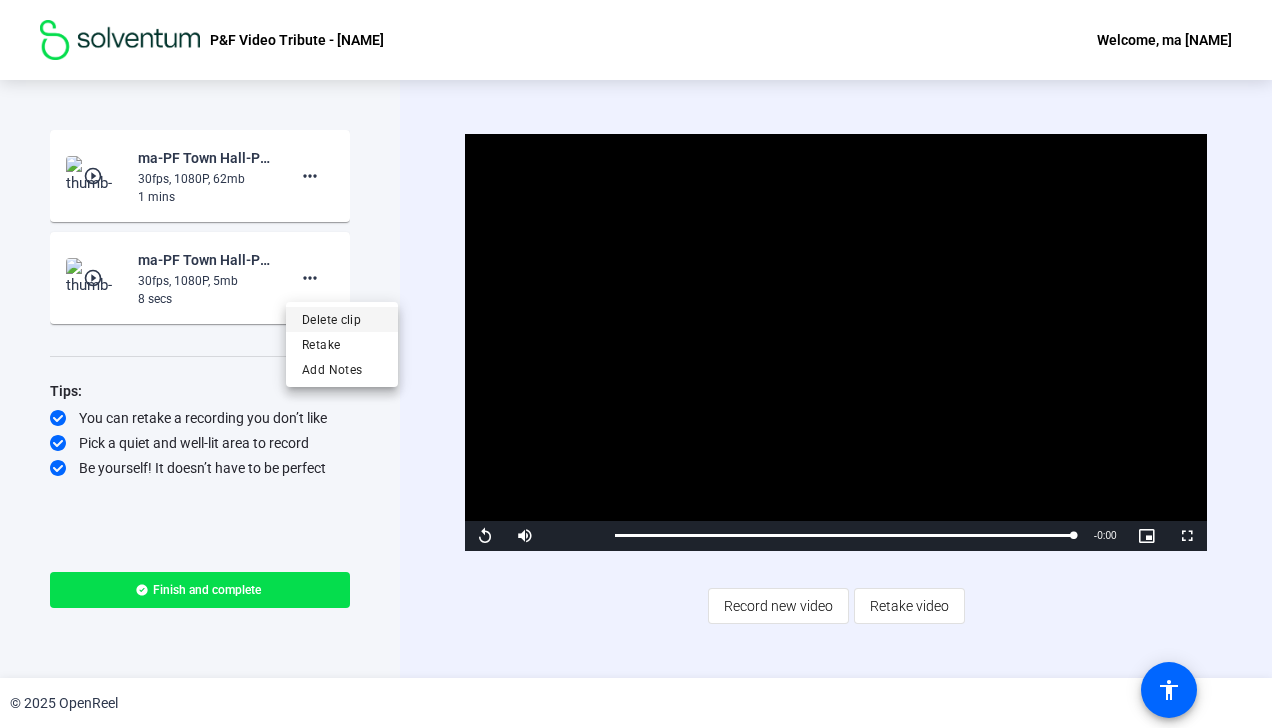 click on "Delete clip" at bounding box center (342, 320) 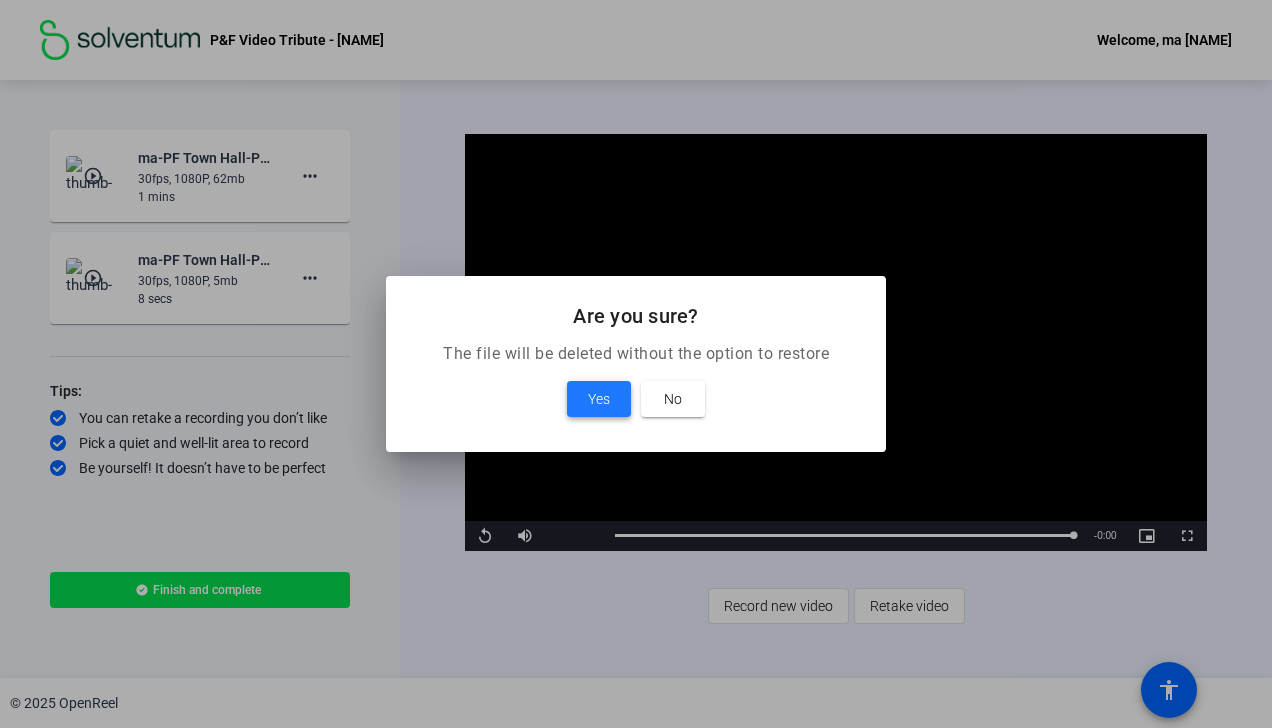 click on "Yes" at bounding box center (599, 399) 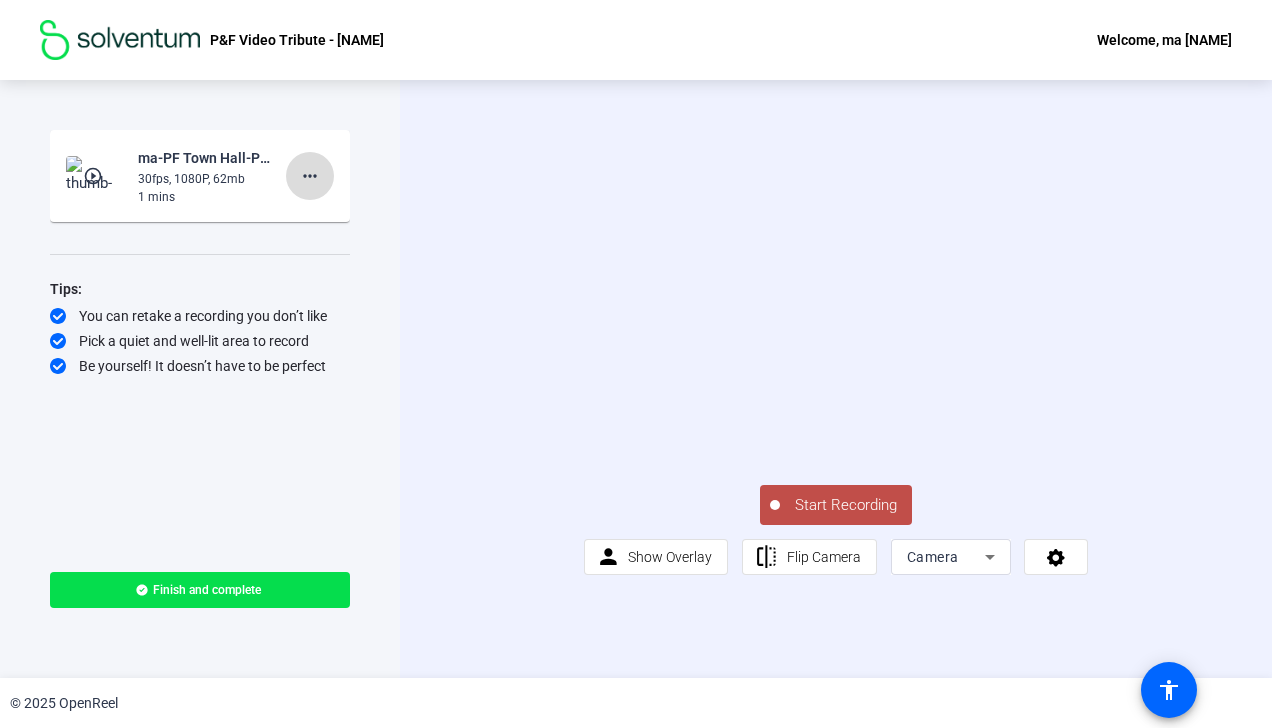 click on "more_horiz" 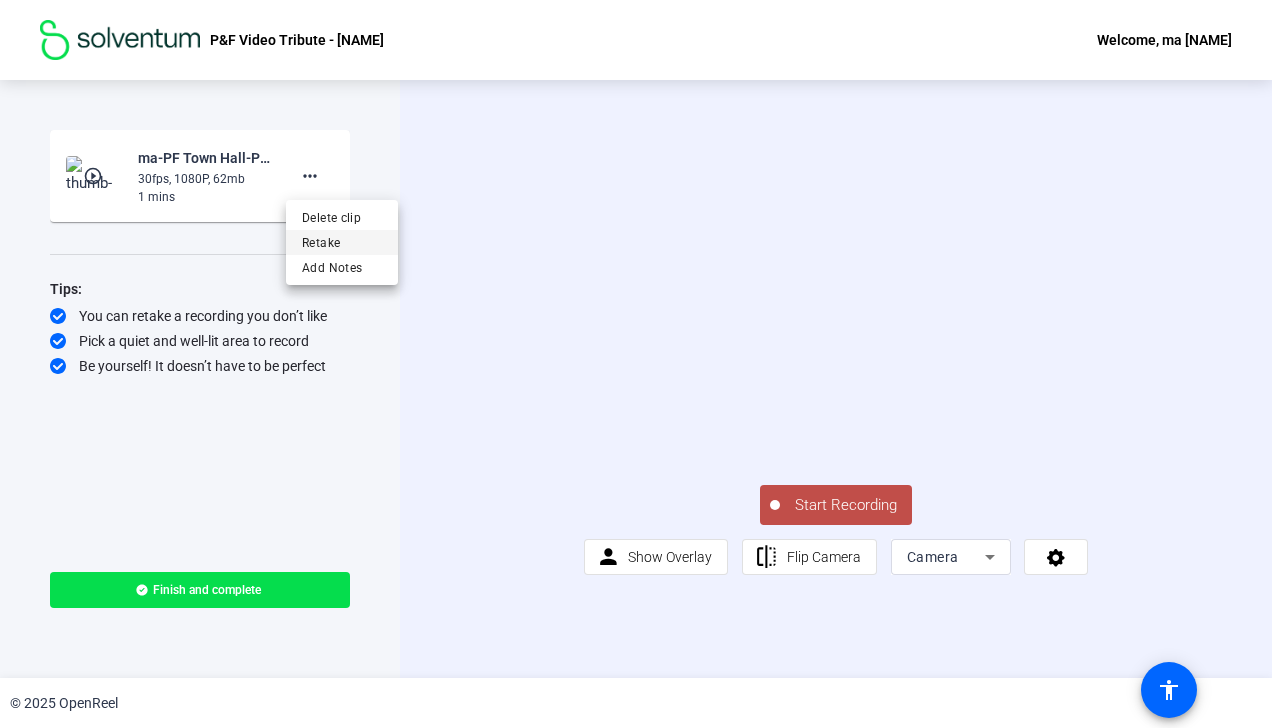 click on "Retake" at bounding box center [342, 243] 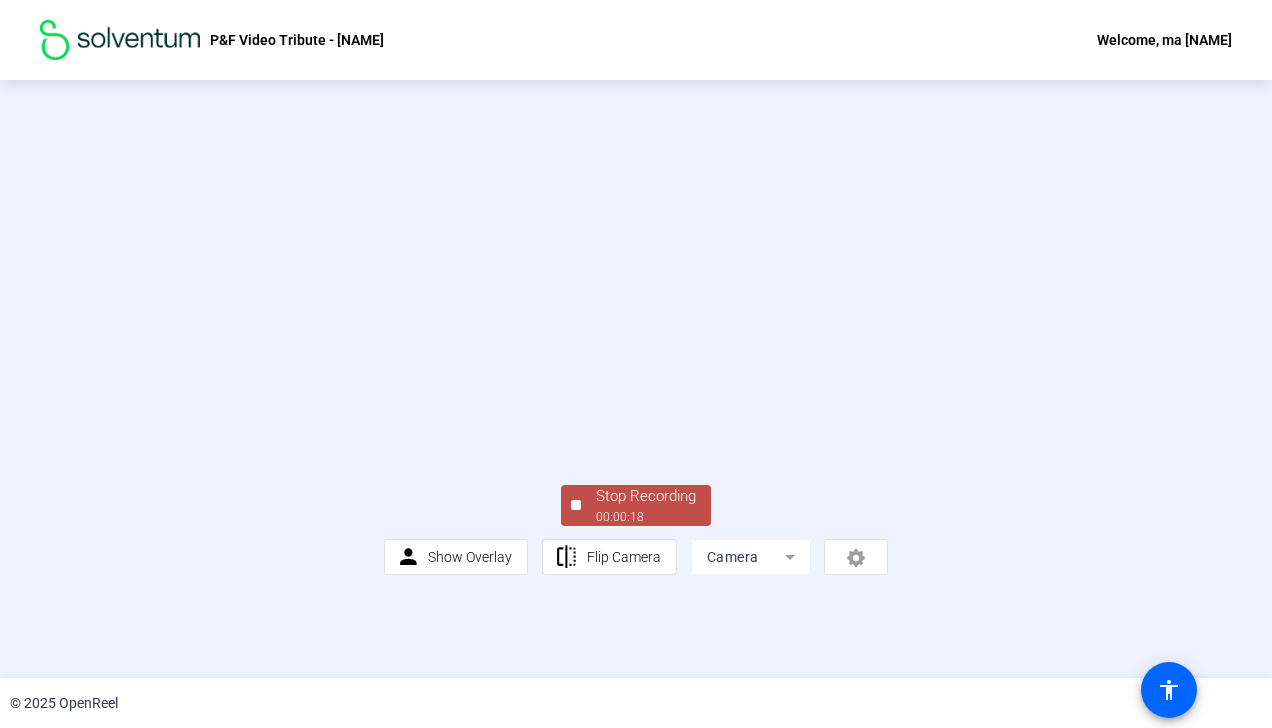 click on "Stop Recording" 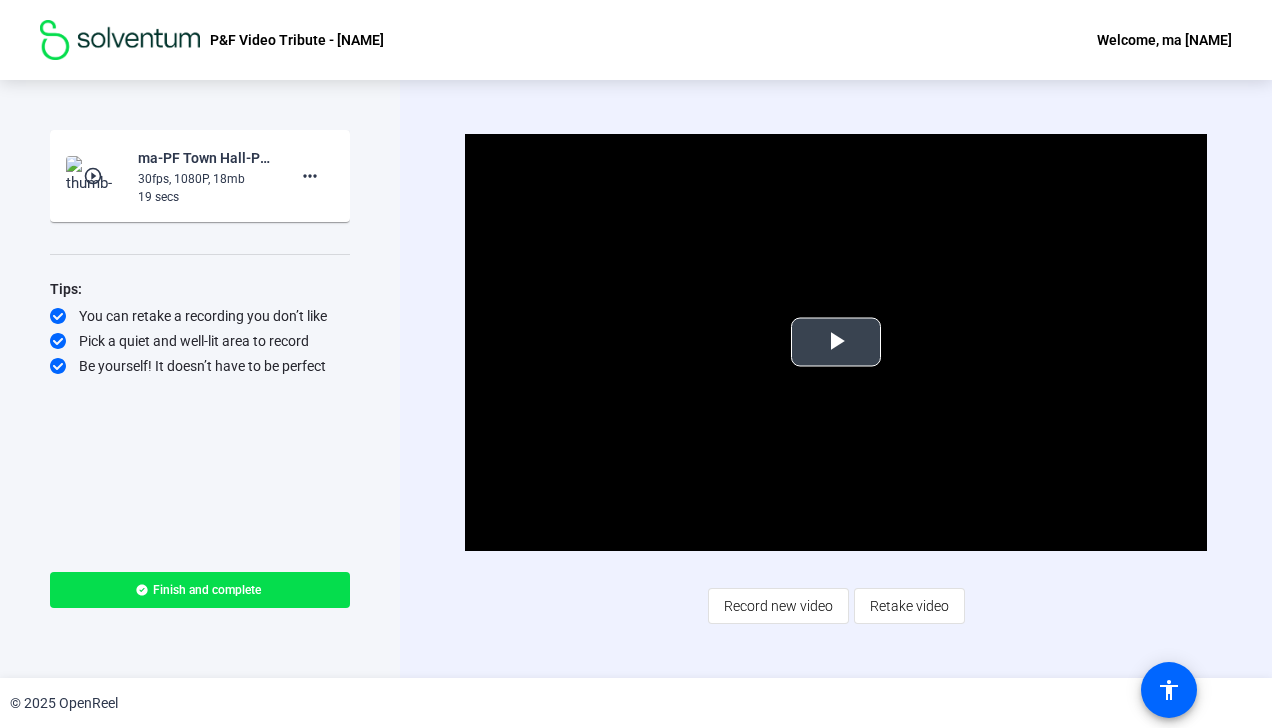 click at bounding box center (836, 342) 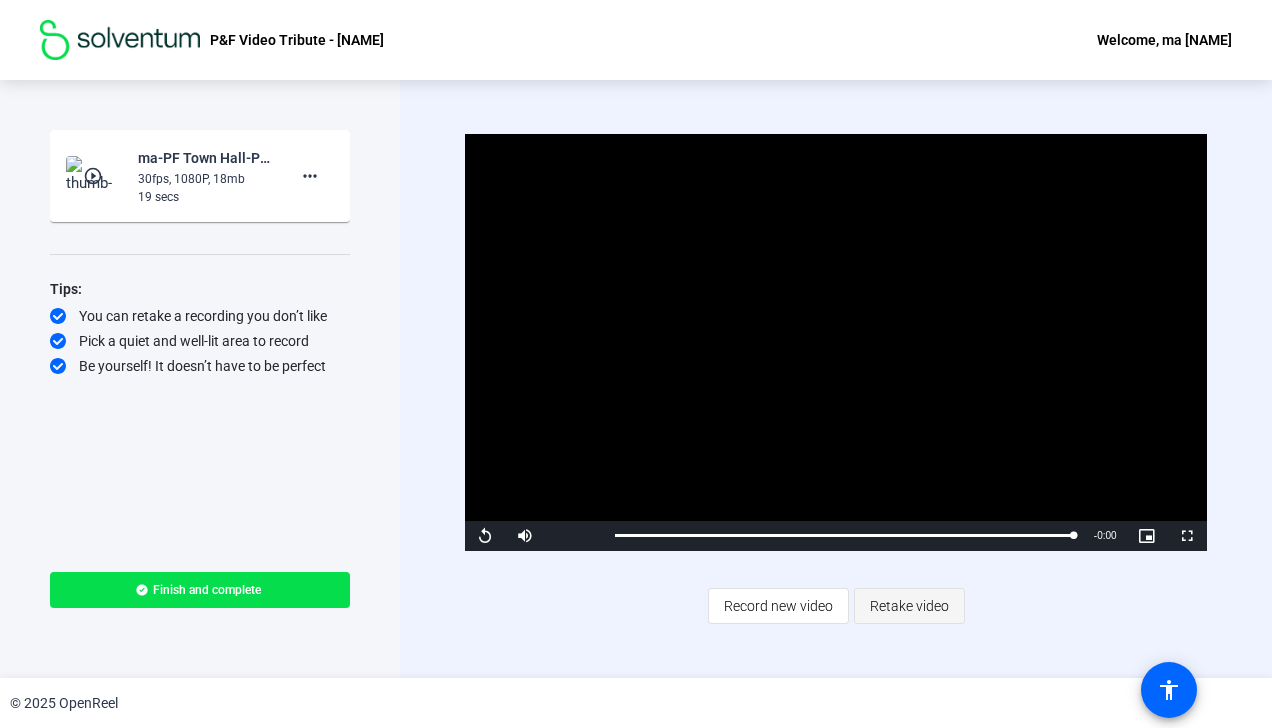 click on "Retake video" 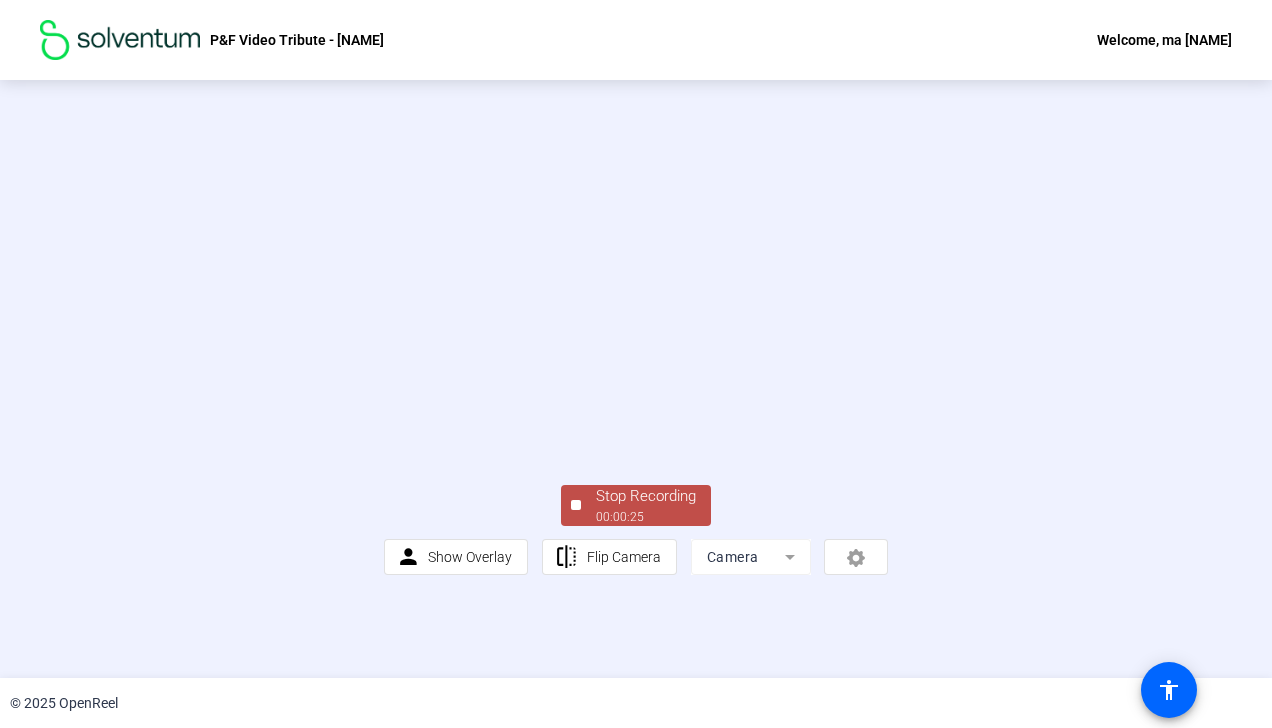 click on "Stop Recording" 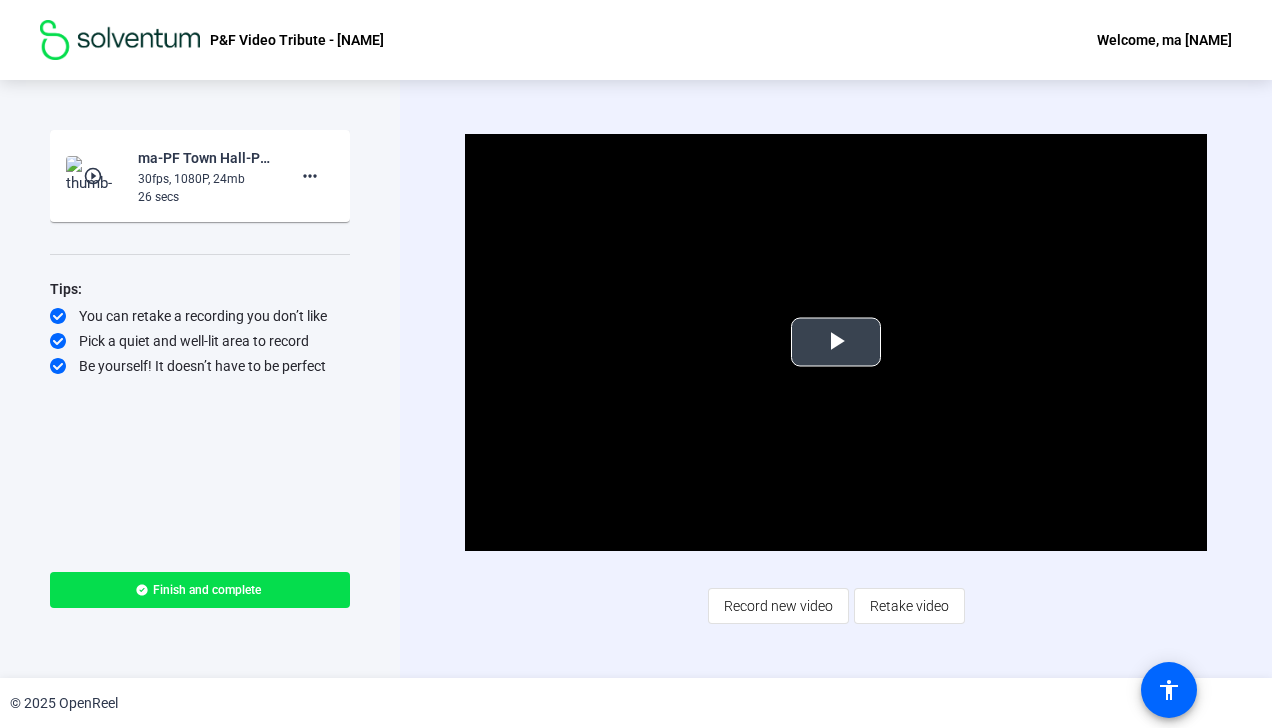 click at bounding box center (836, 342) 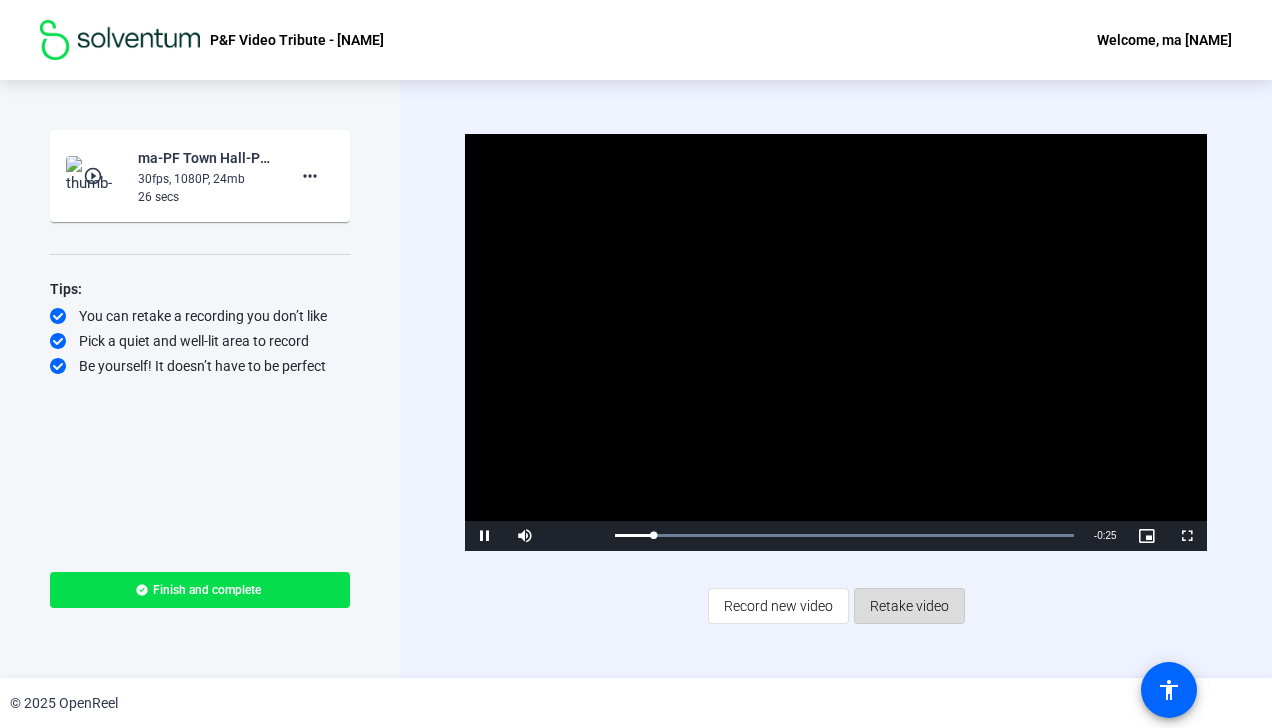 click on "Retake video" 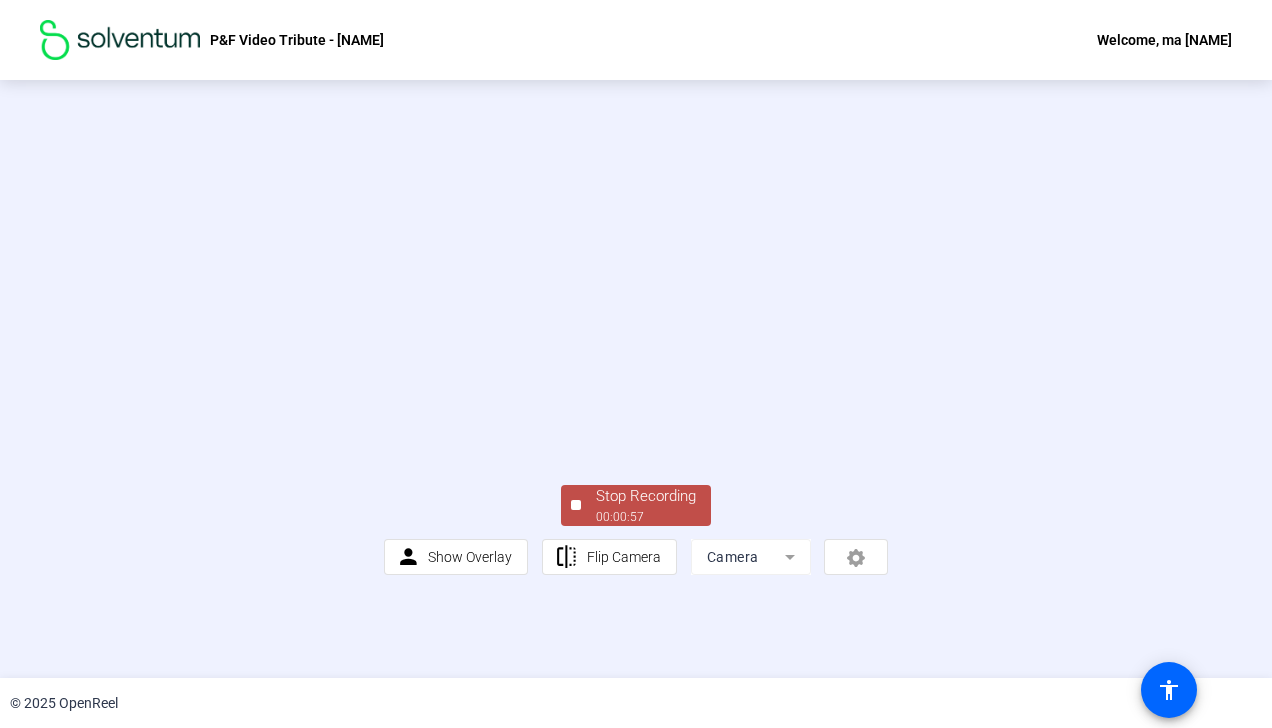 click on "Stop Recording" 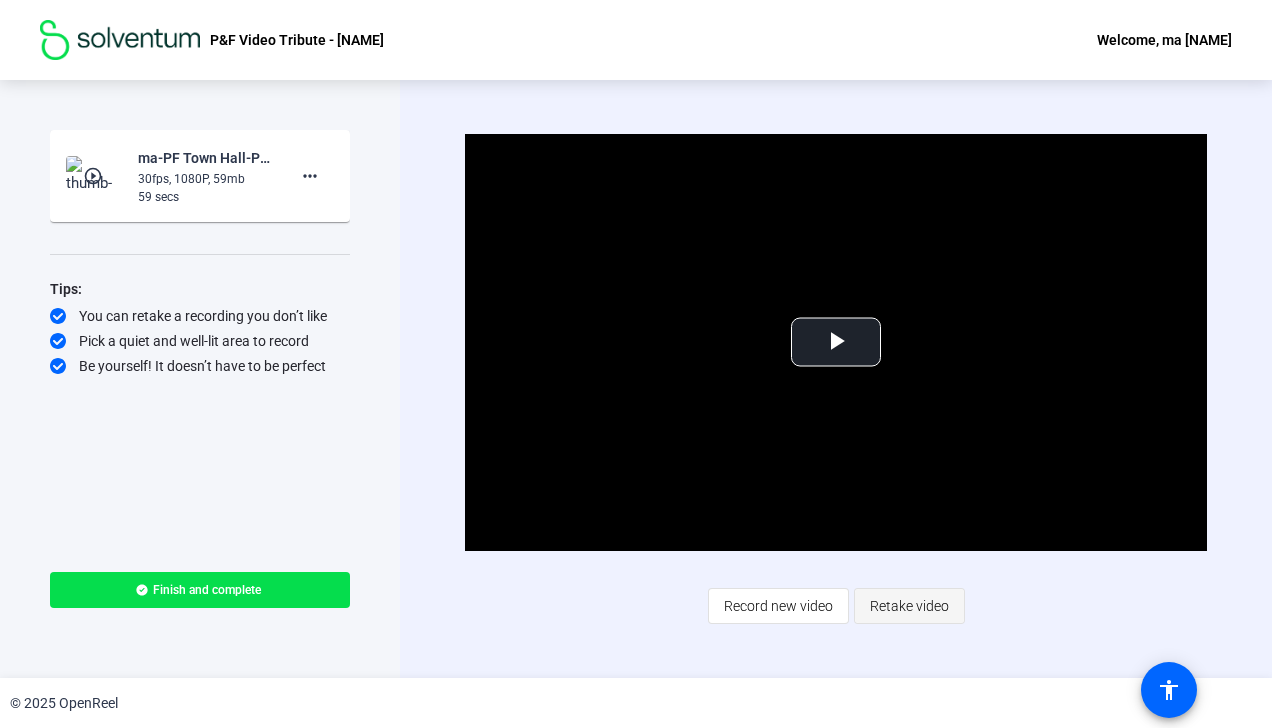 click on "Retake video" 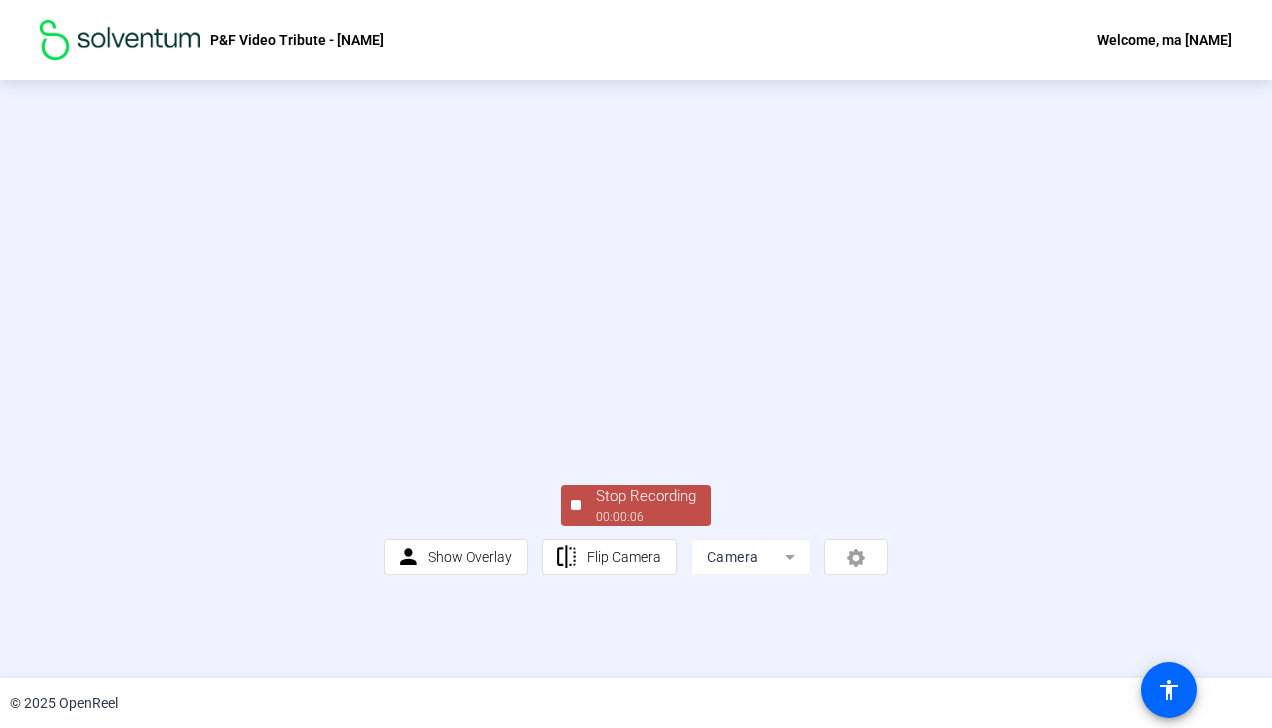 click on "Stop Recording" 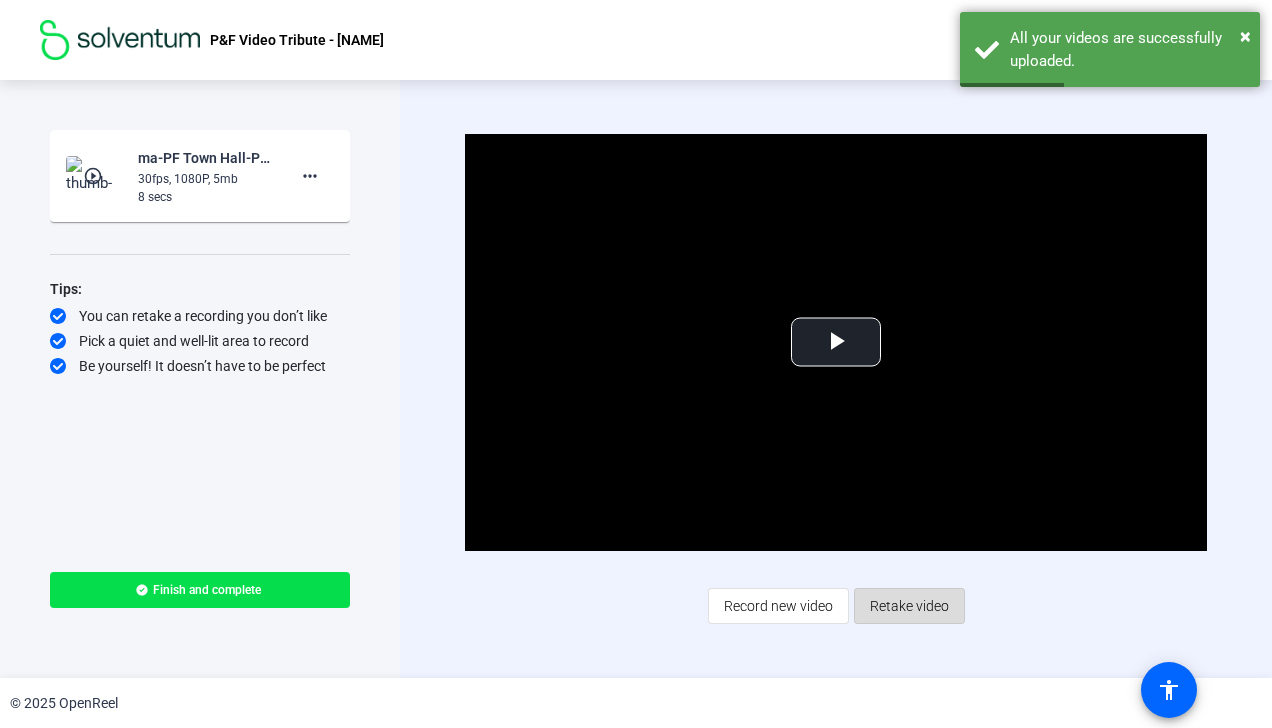 click on "Retake video" 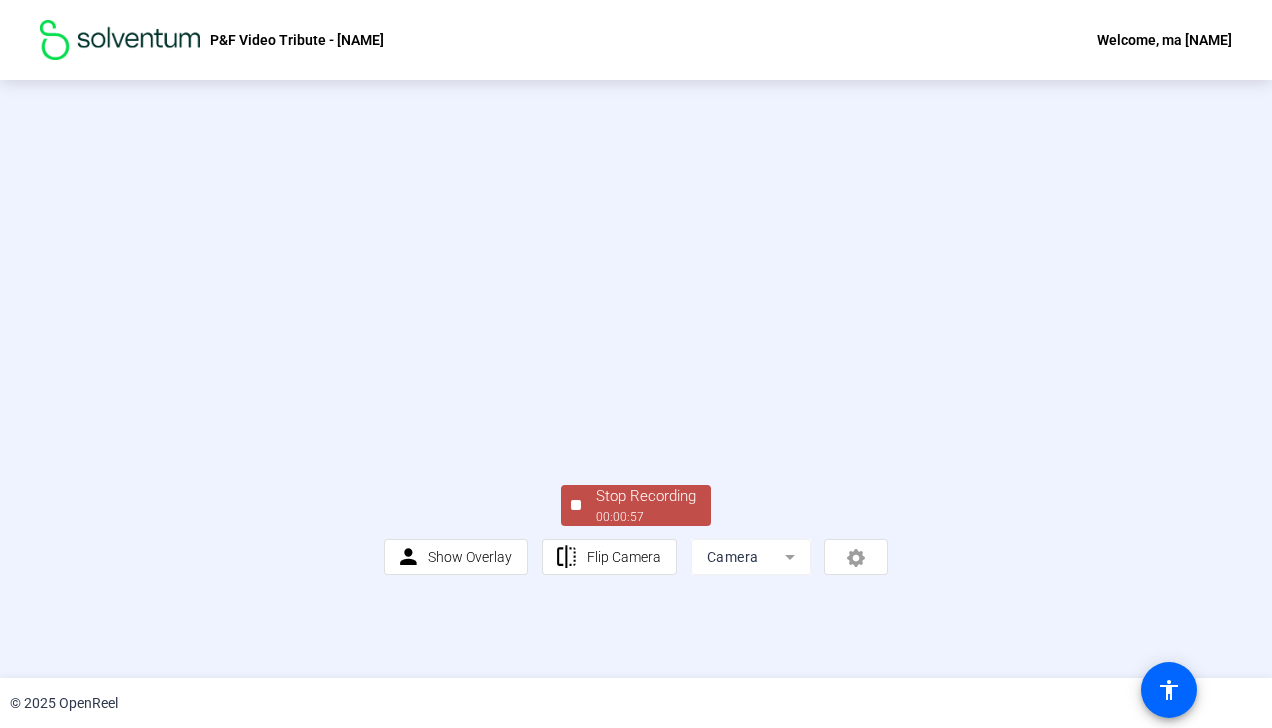 click on "Stop Recording  00:00:57" 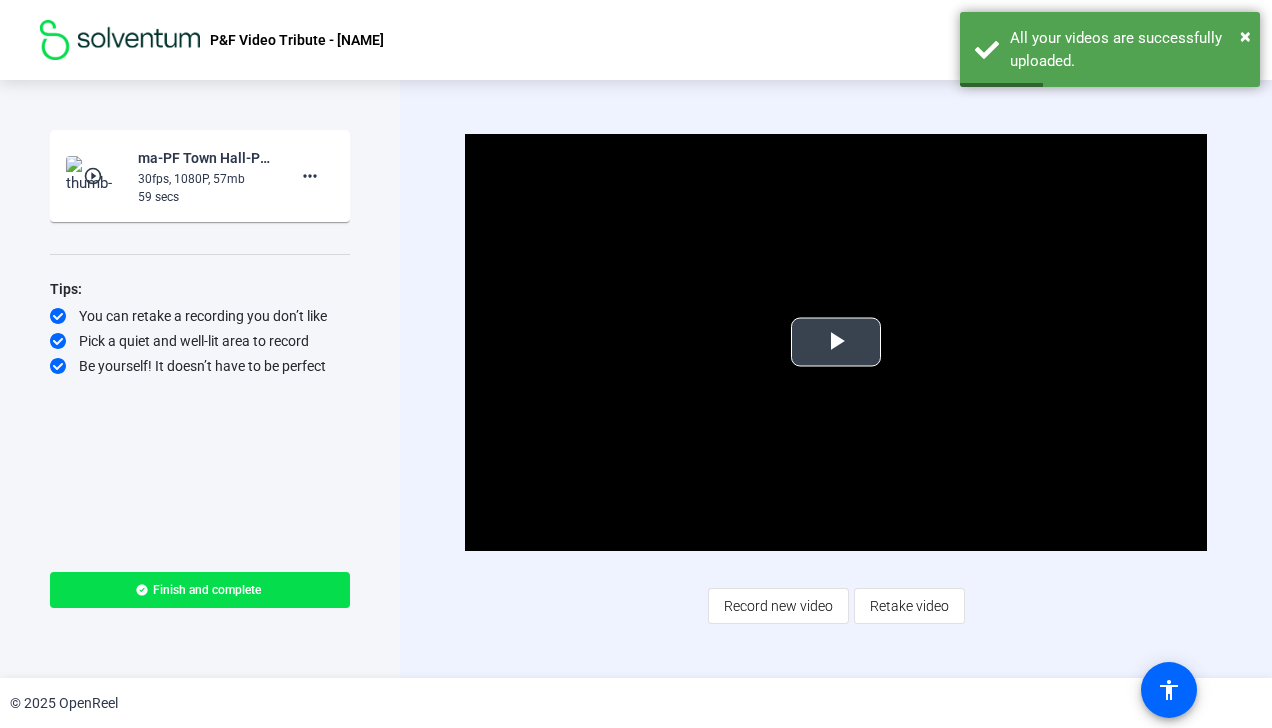 click at bounding box center [836, 342] 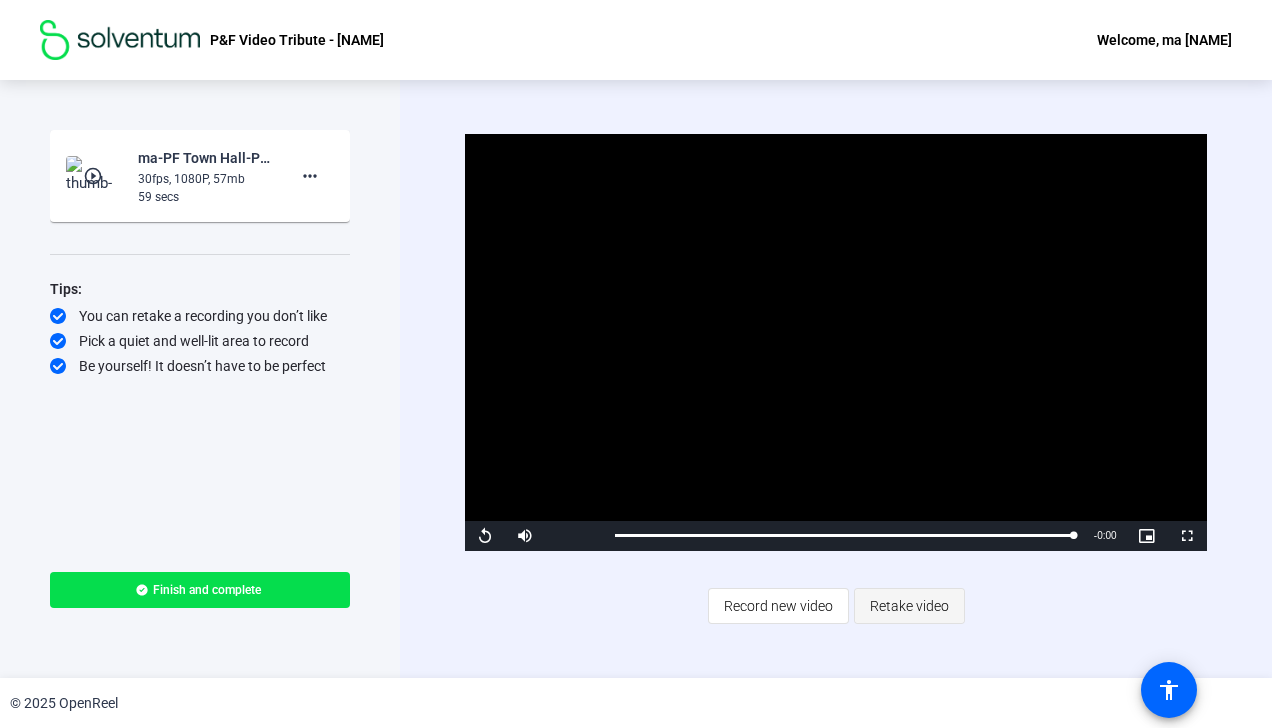 click on "Retake video" 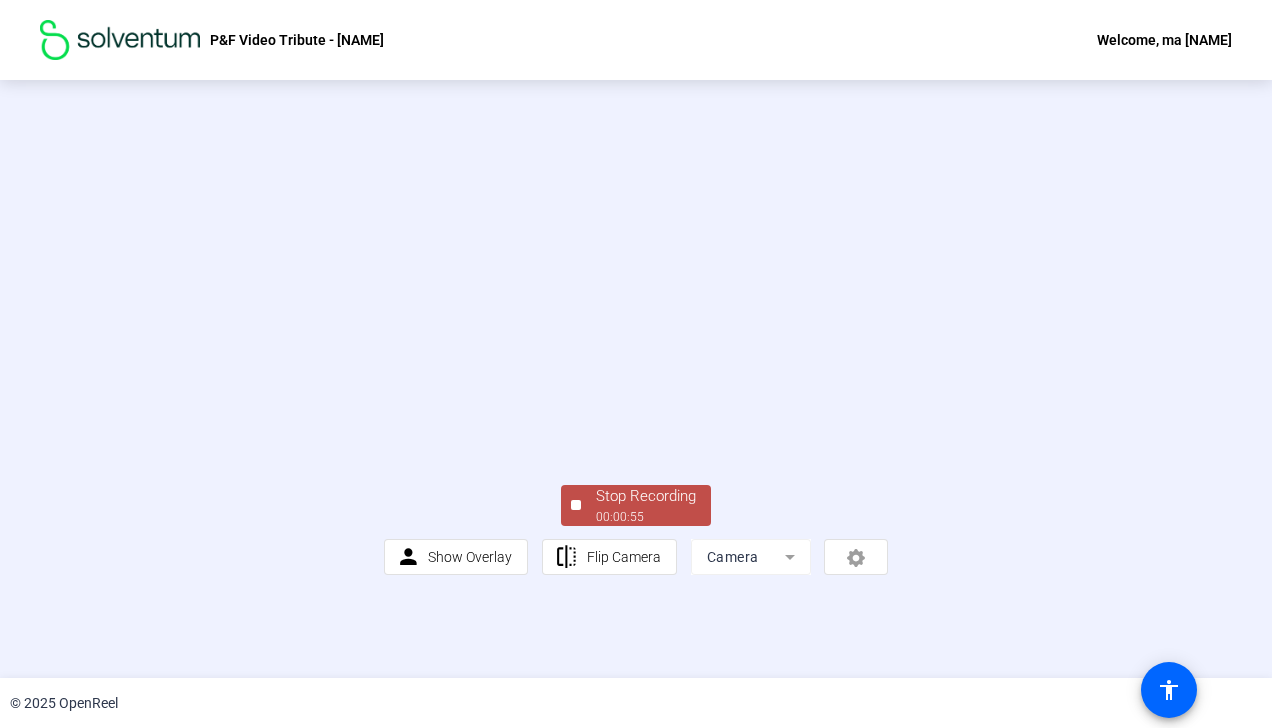 click on "Stop Recording" 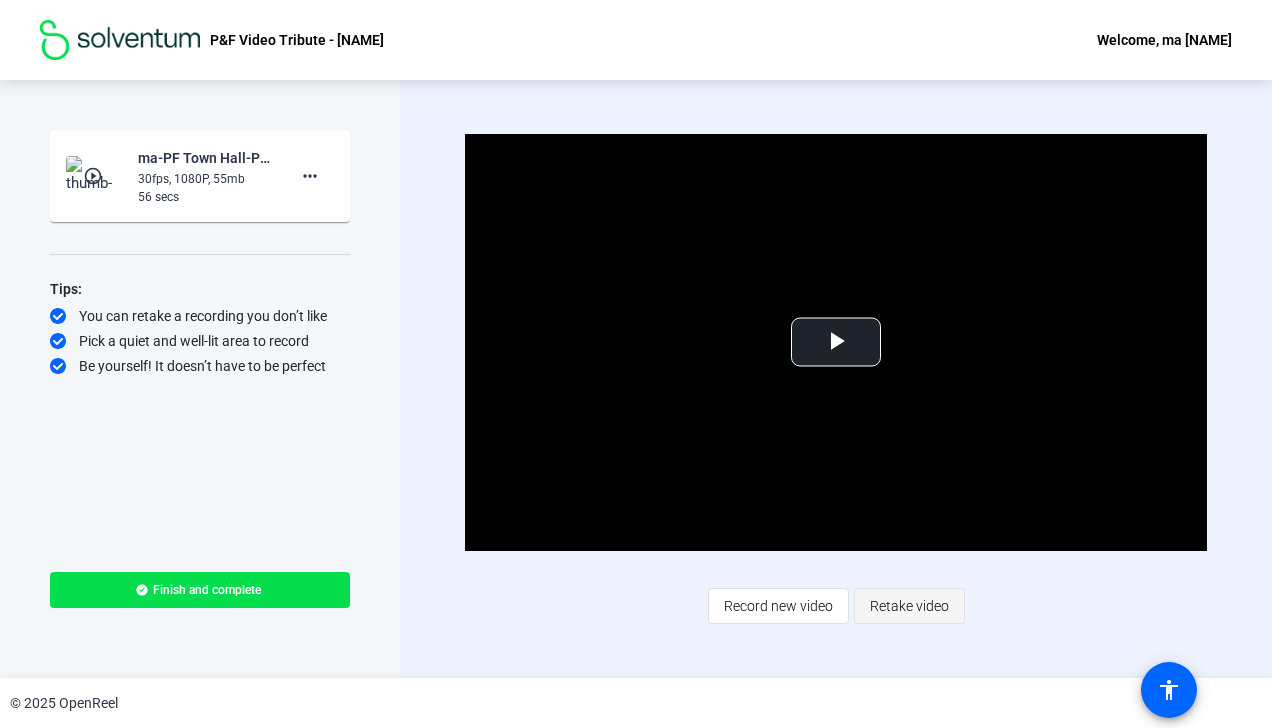 click on "Retake video" 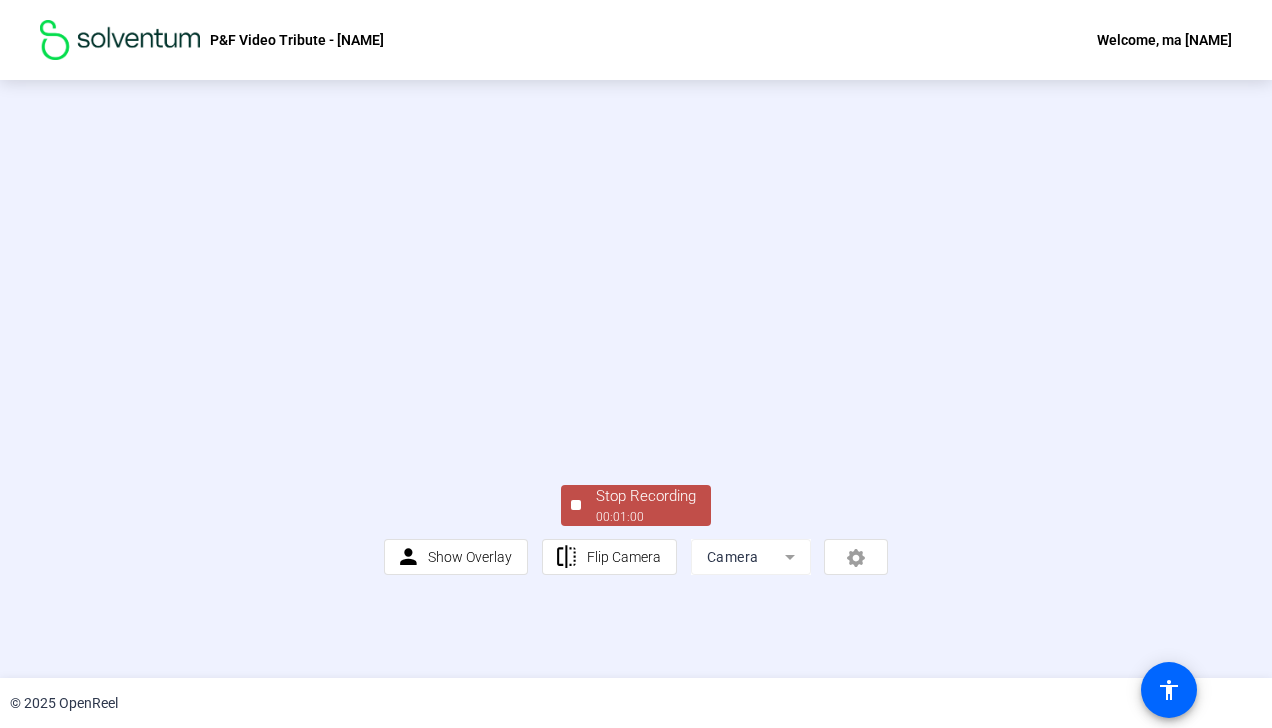 click on "Stop Recording" 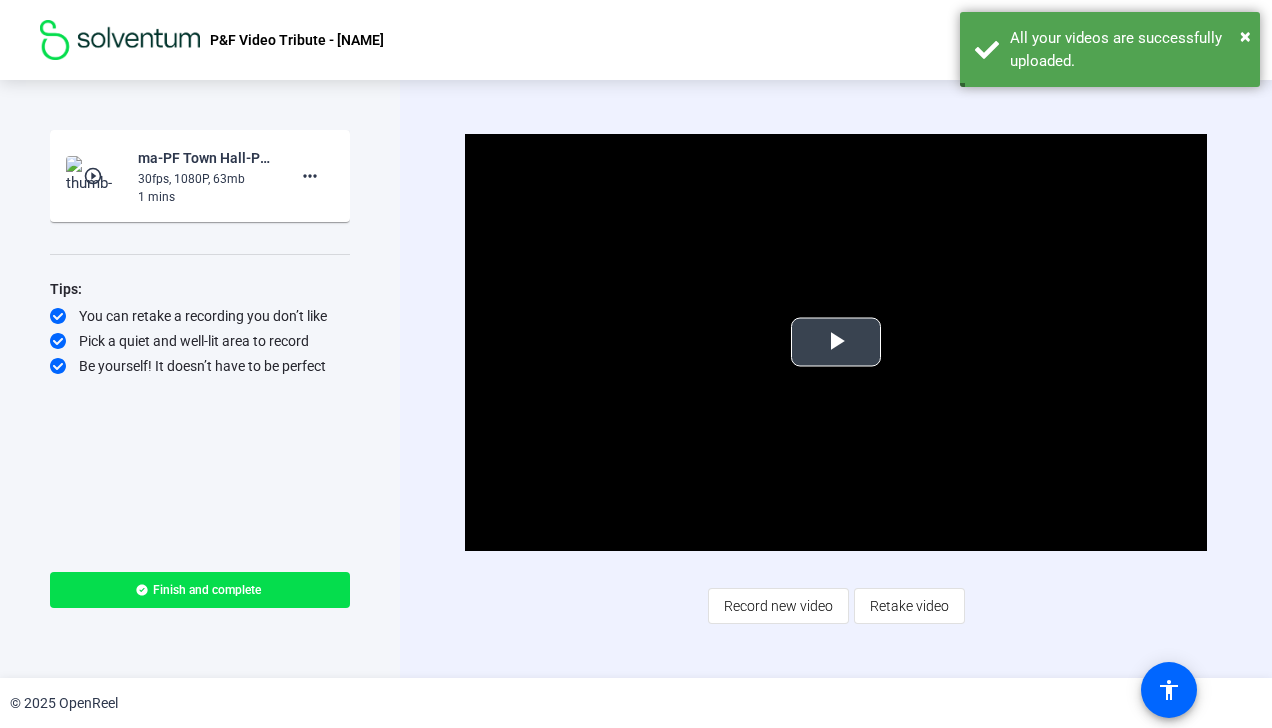 click at bounding box center [836, 342] 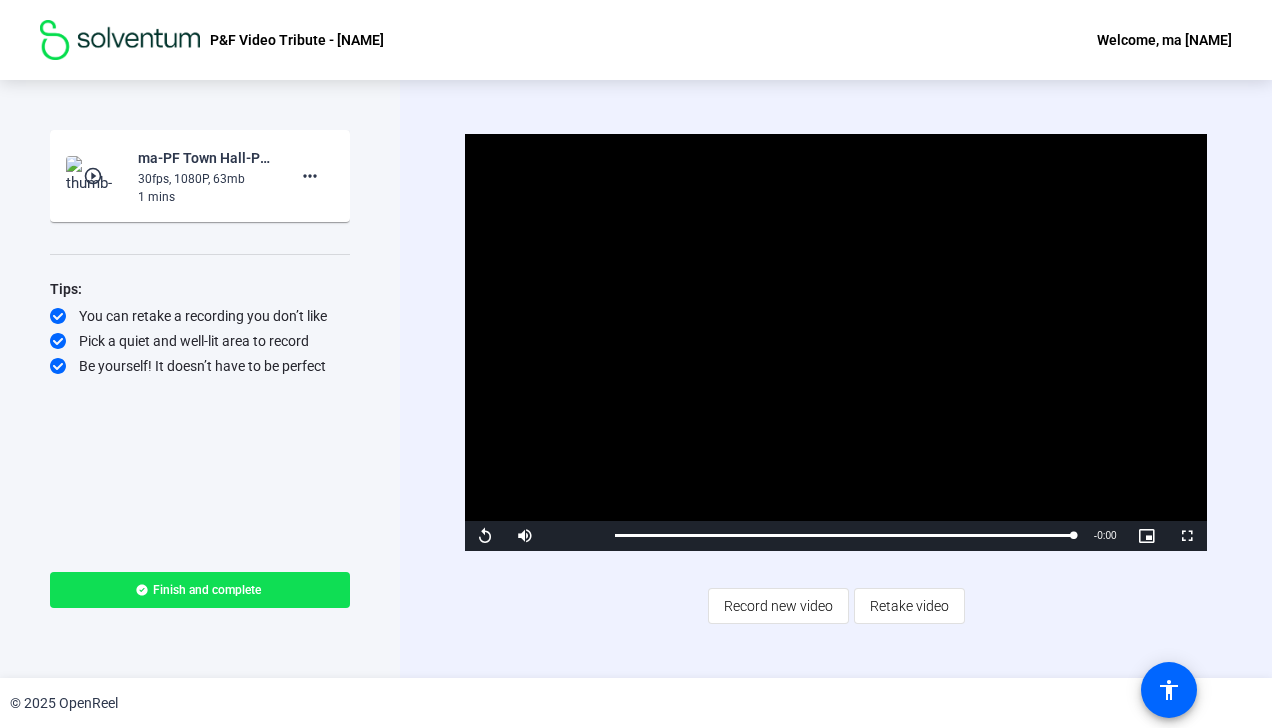 click on "Finish and complete" 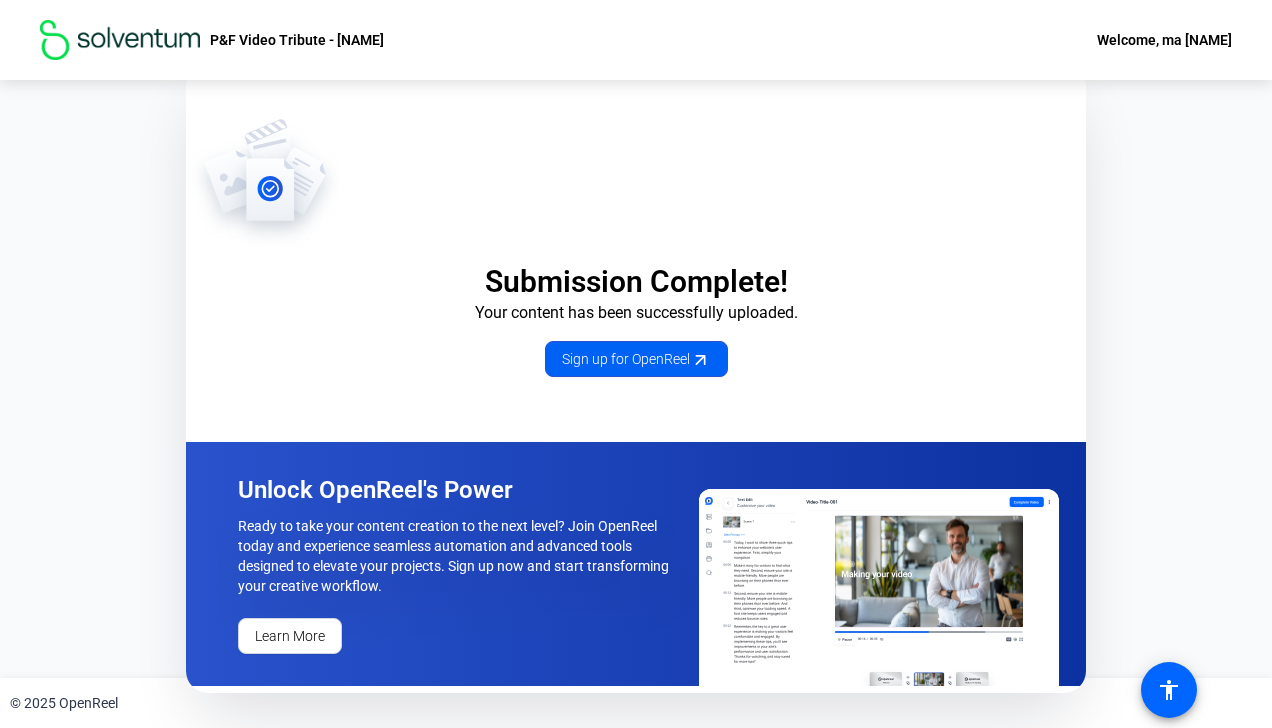 click 